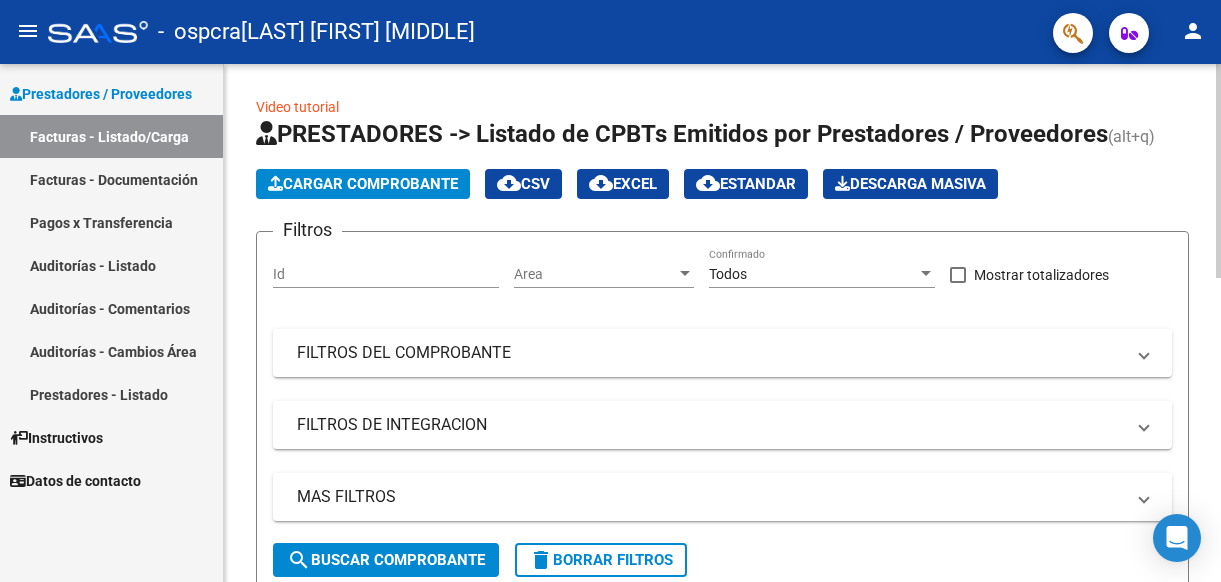 scroll, scrollTop: 0, scrollLeft: 0, axis: both 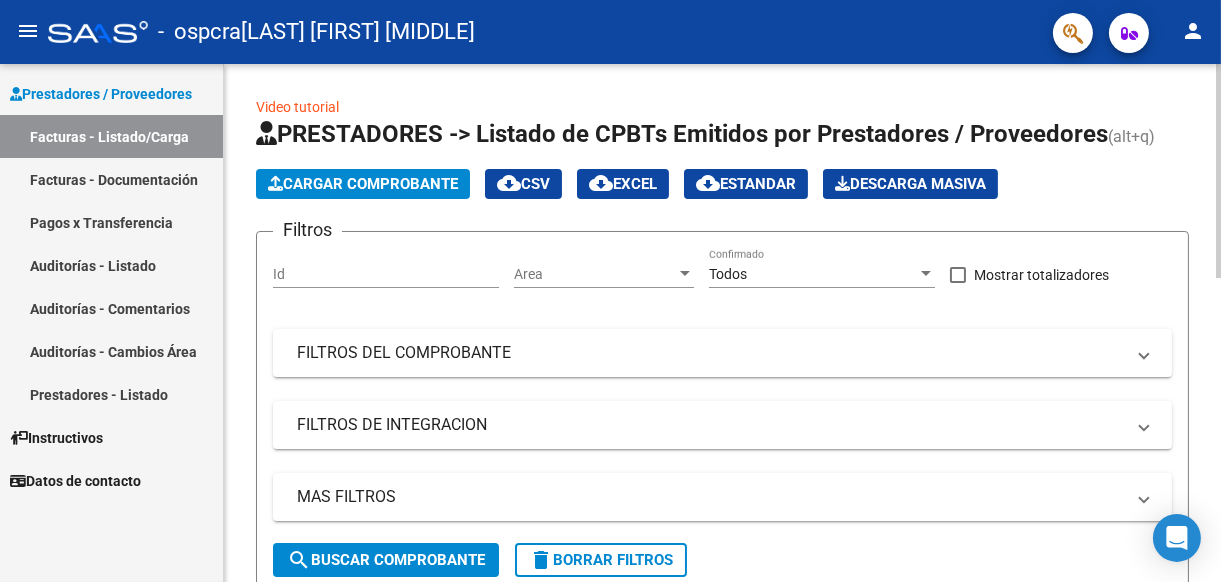 click on "Cargar Comprobante" 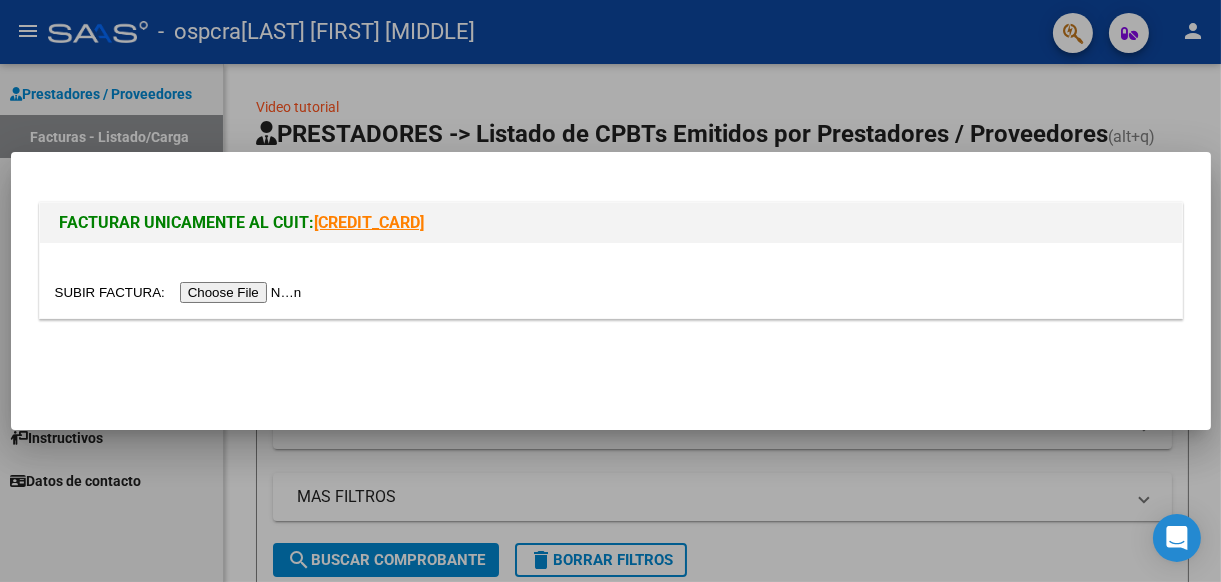 click at bounding box center (181, 292) 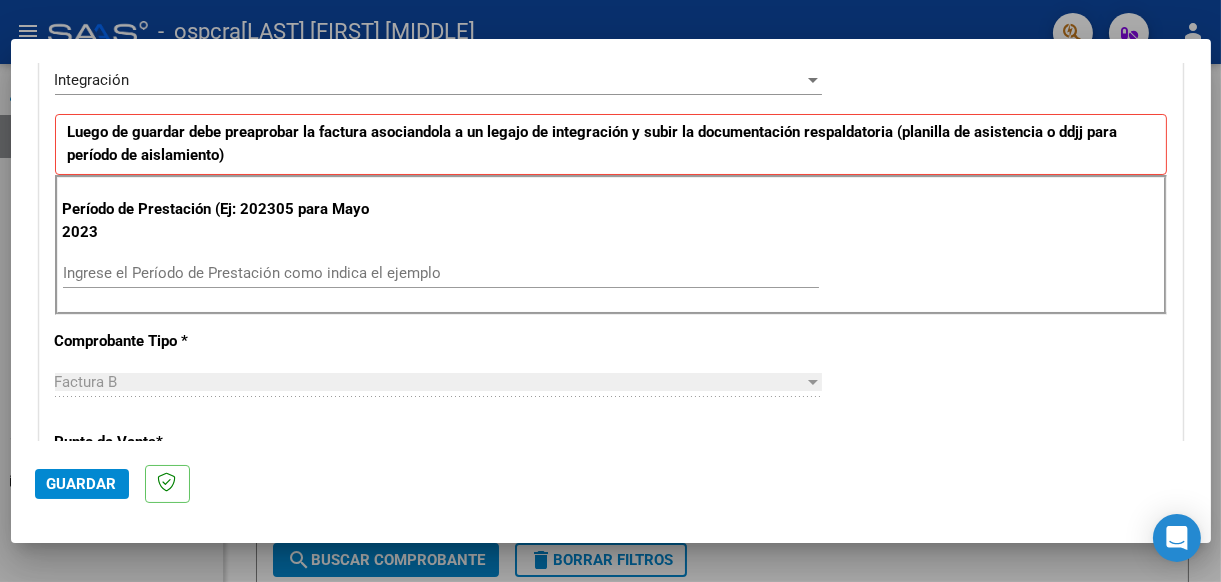 scroll, scrollTop: 499, scrollLeft: 0, axis: vertical 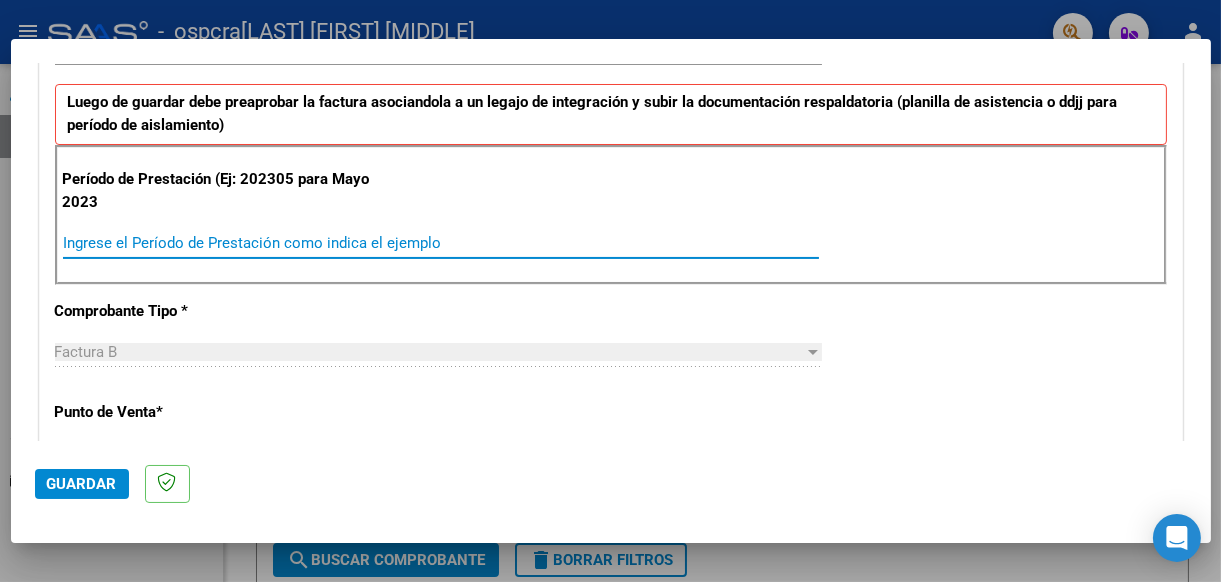 click on "Ingrese el Período de Prestación como indica el ejemplo" at bounding box center (441, 243) 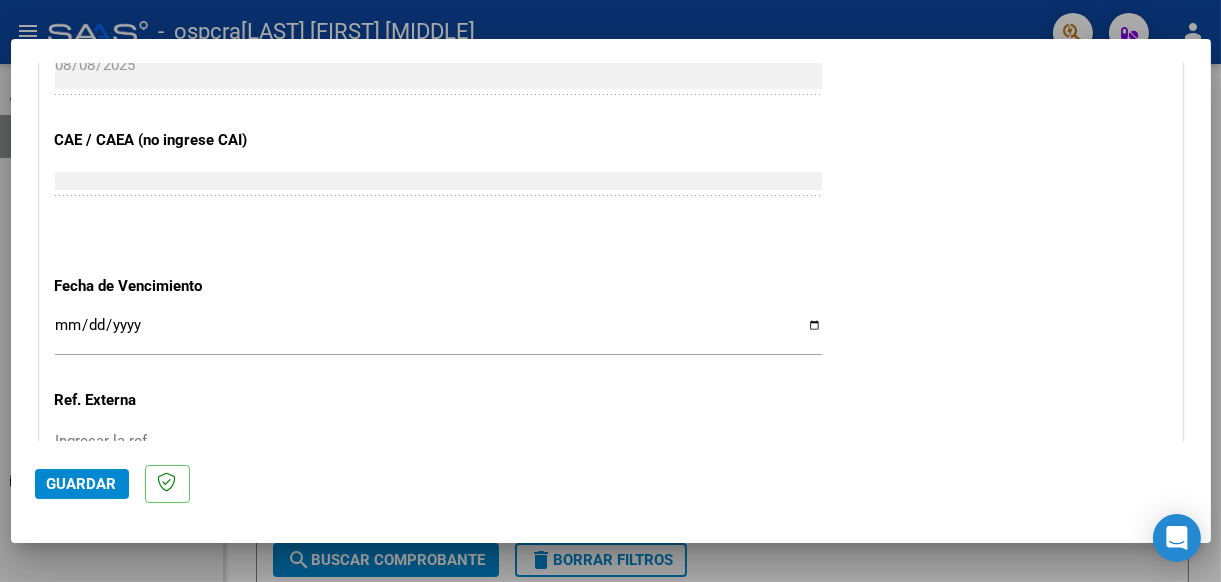 scroll, scrollTop: 1200, scrollLeft: 0, axis: vertical 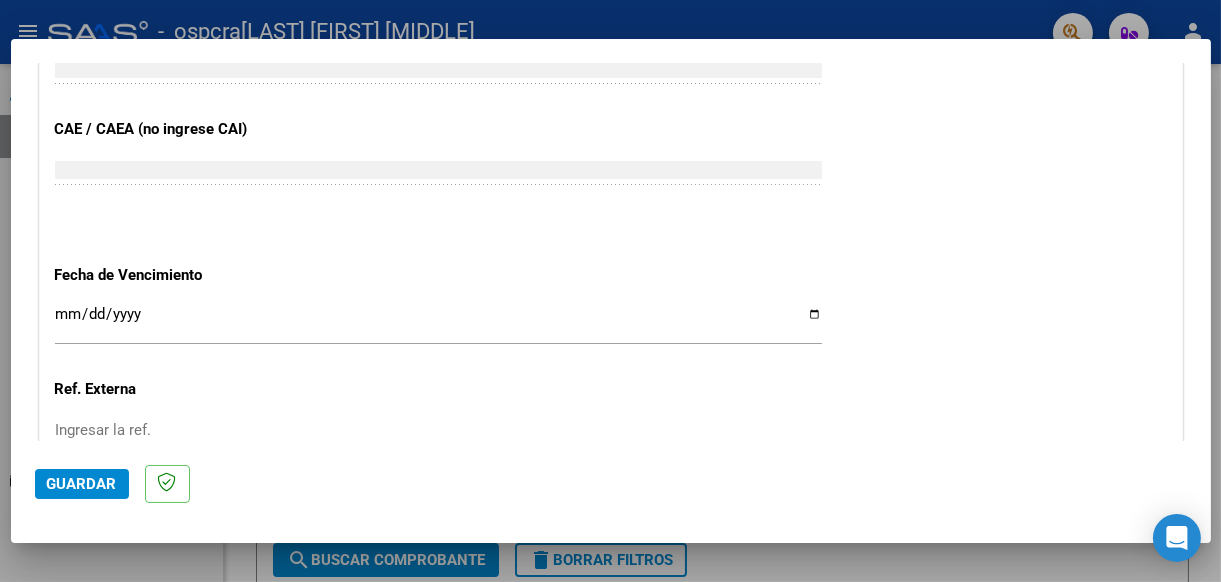 type on "202507" 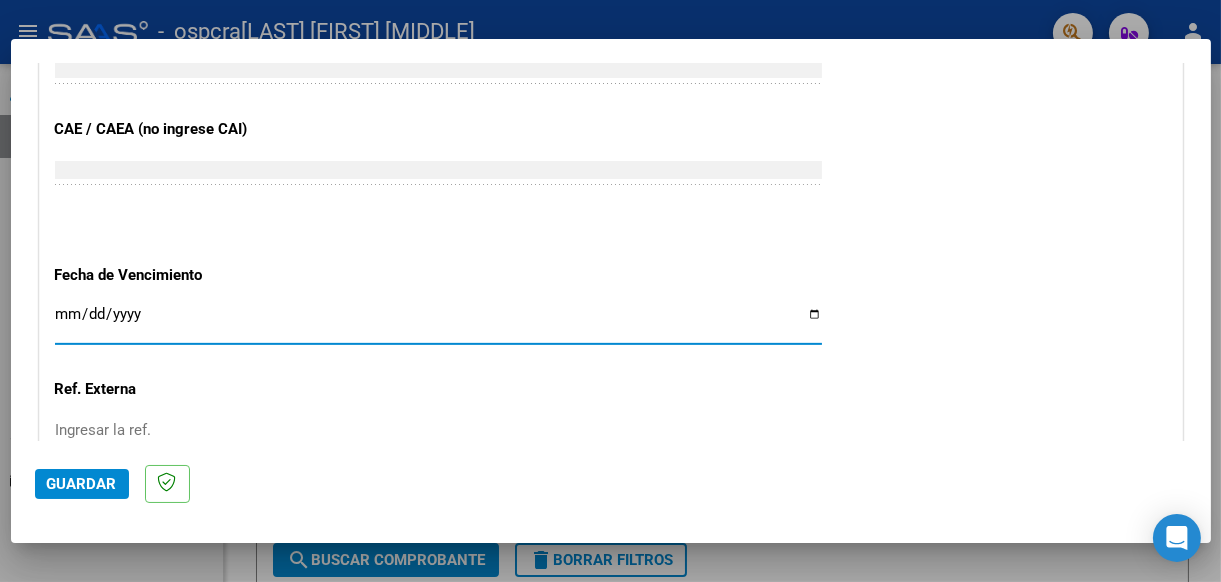 click on "Ingresar la fecha" at bounding box center (438, 322) 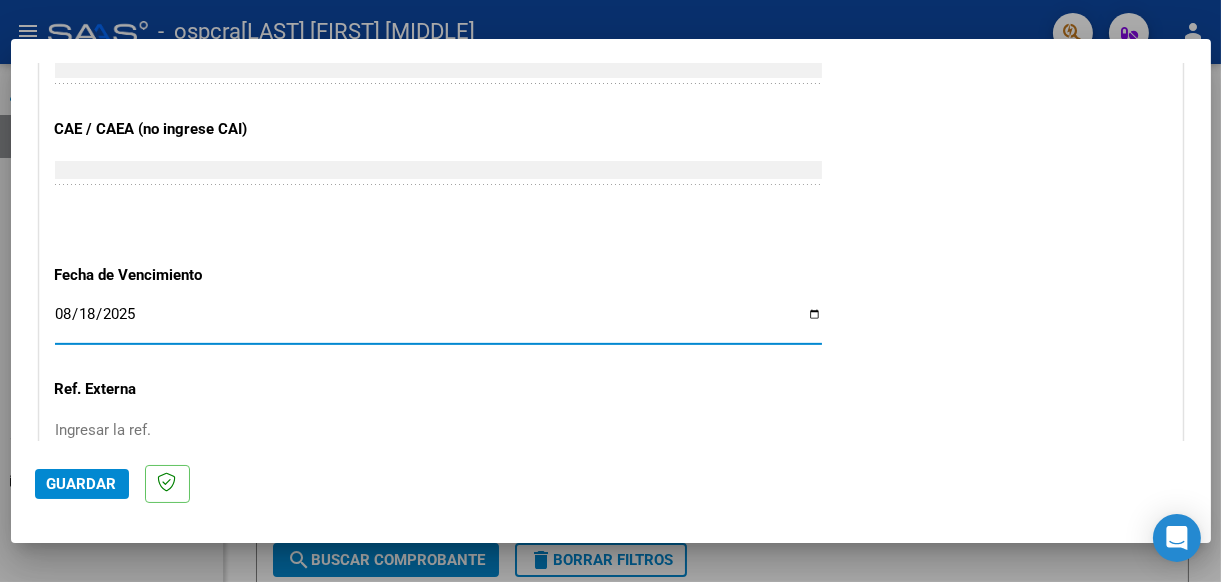 type on "2025-08-18" 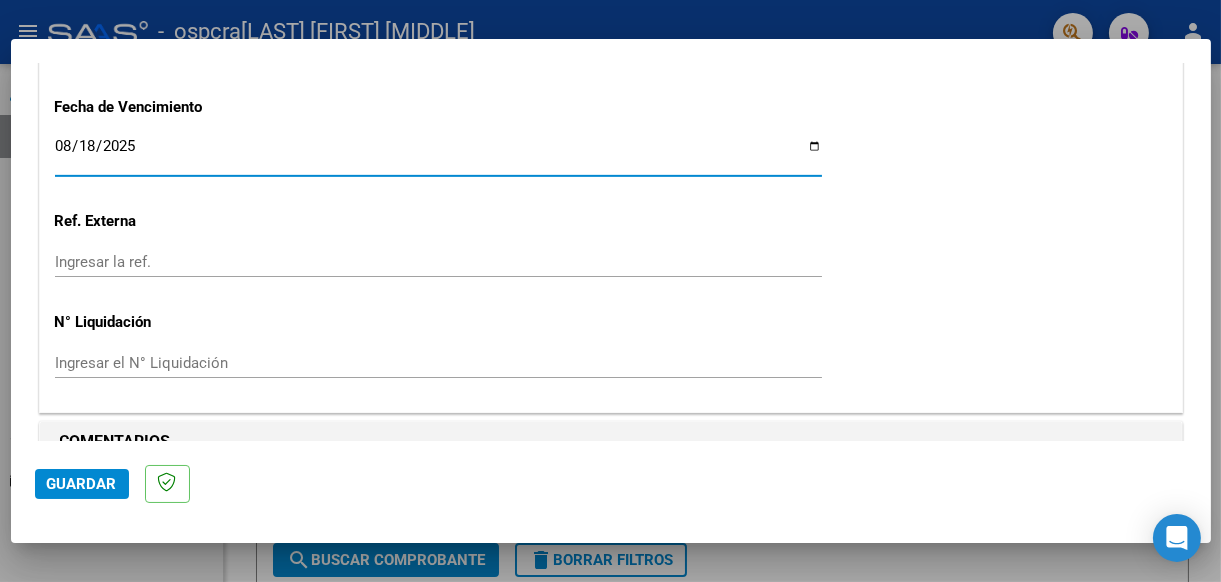 scroll, scrollTop: 1398, scrollLeft: 0, axis: vertical 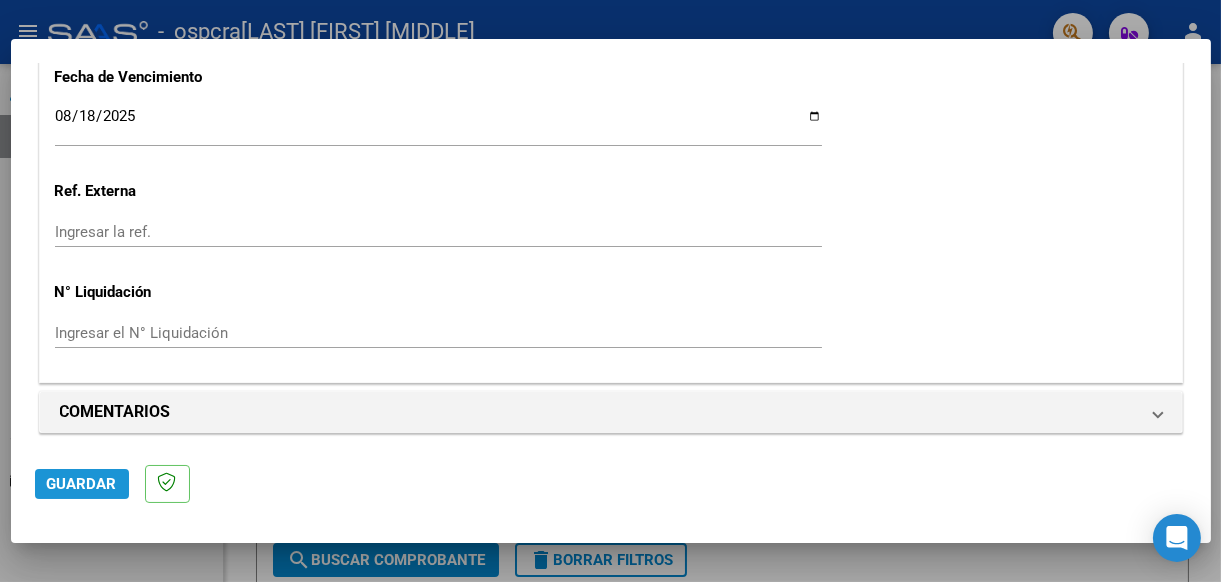 click on "Guardar" 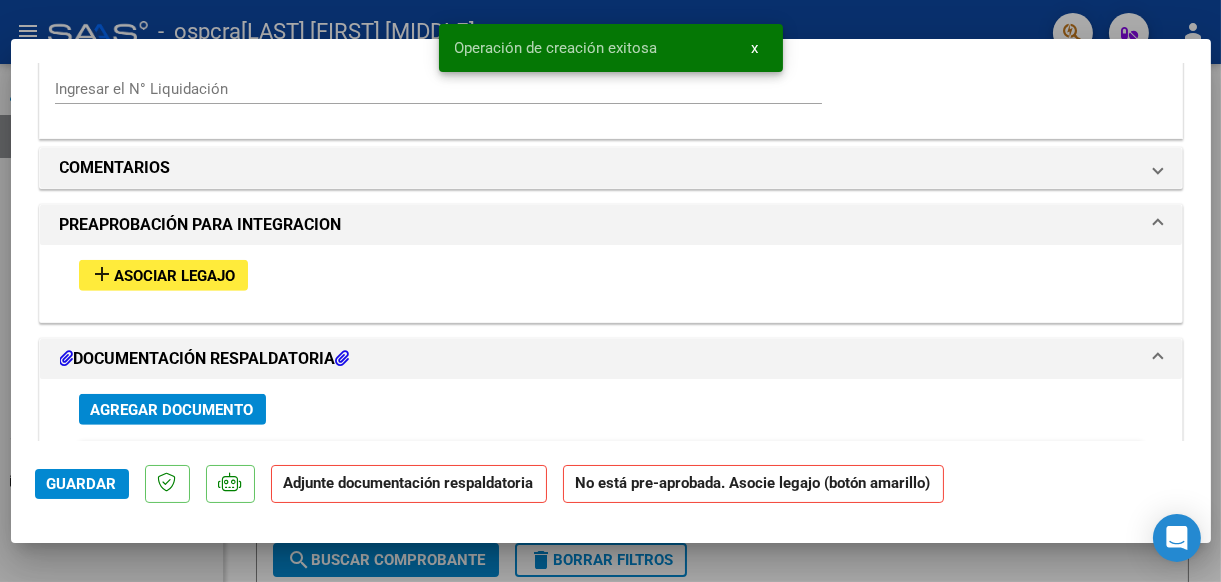 scroll, scrollTop: 1699, scrollLeft: 0, axis: vertical 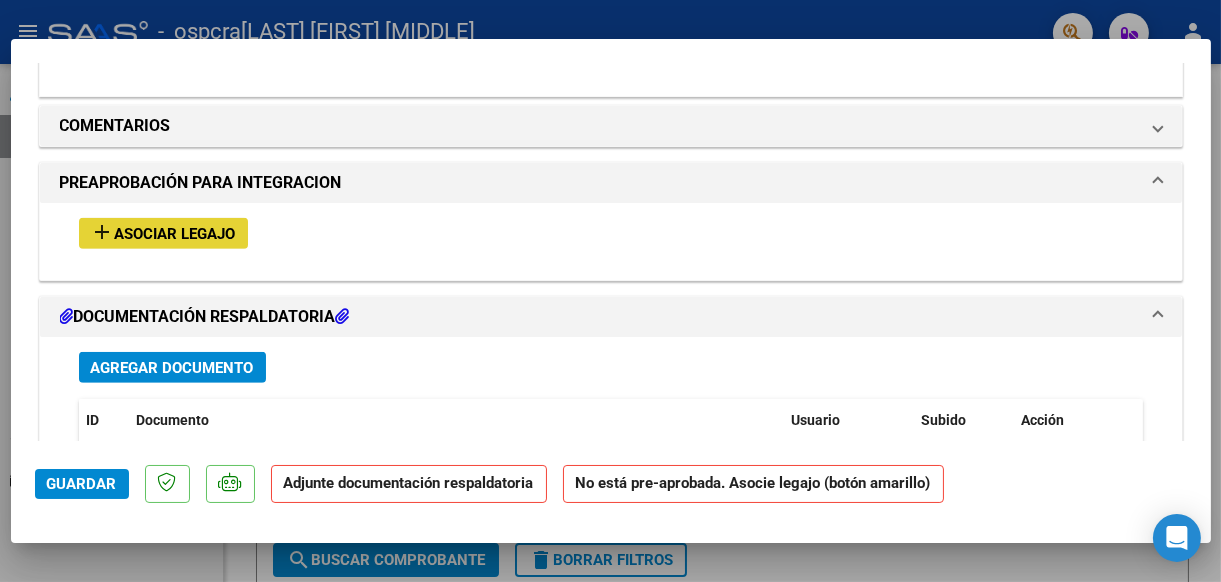click on "Asociar Legajo" at bounding box center (175, 234) 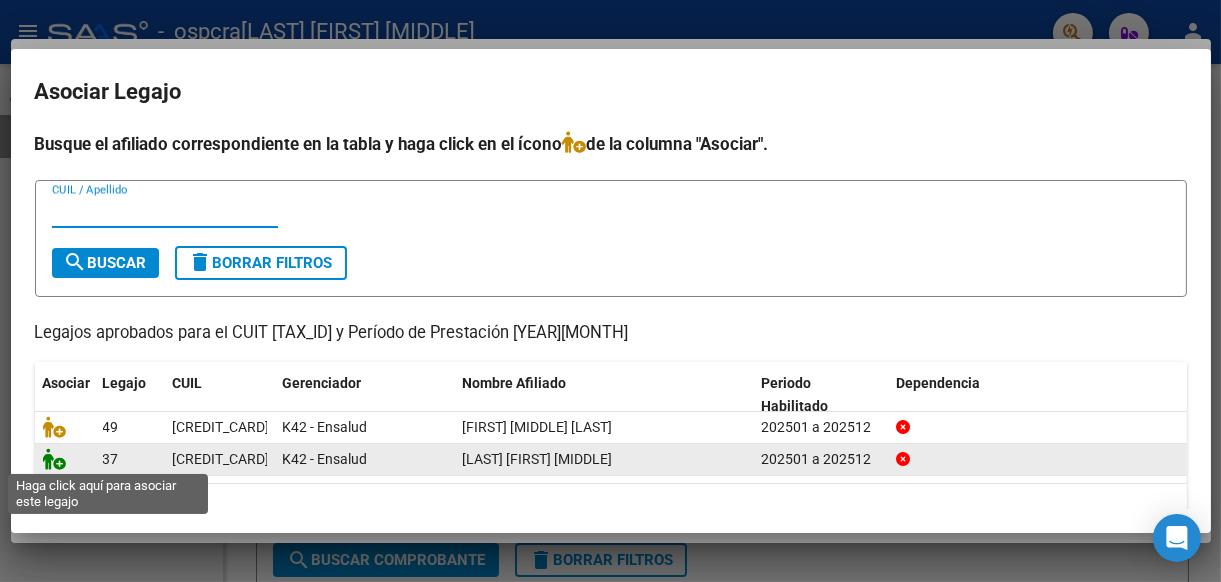 click 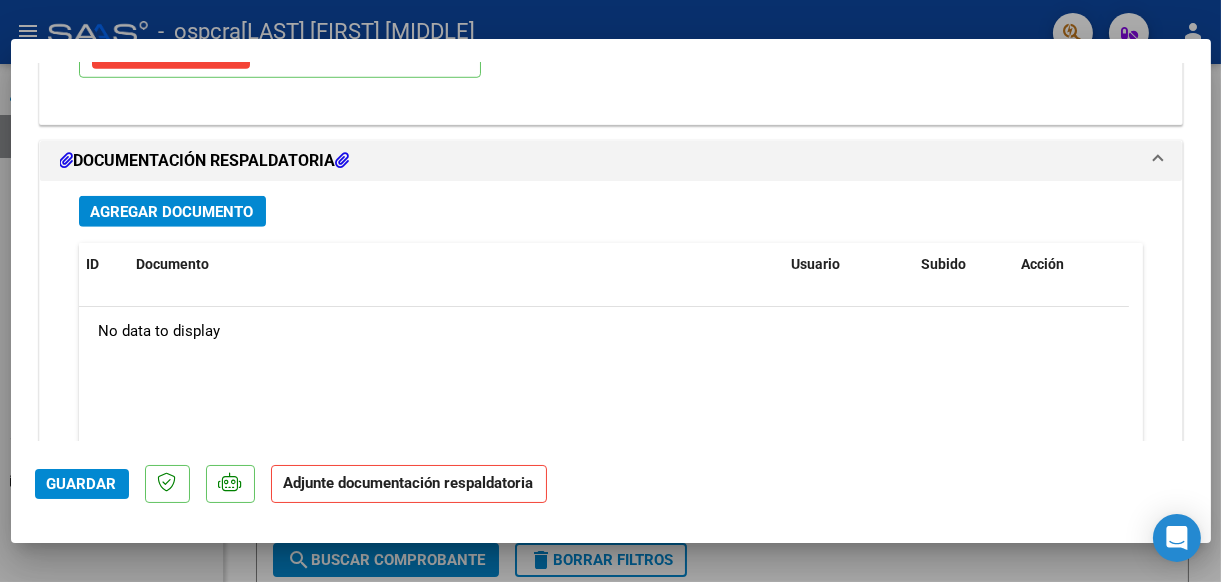 scroll, scrollTop: 2152, scrollLeft: 0, axis: vertical 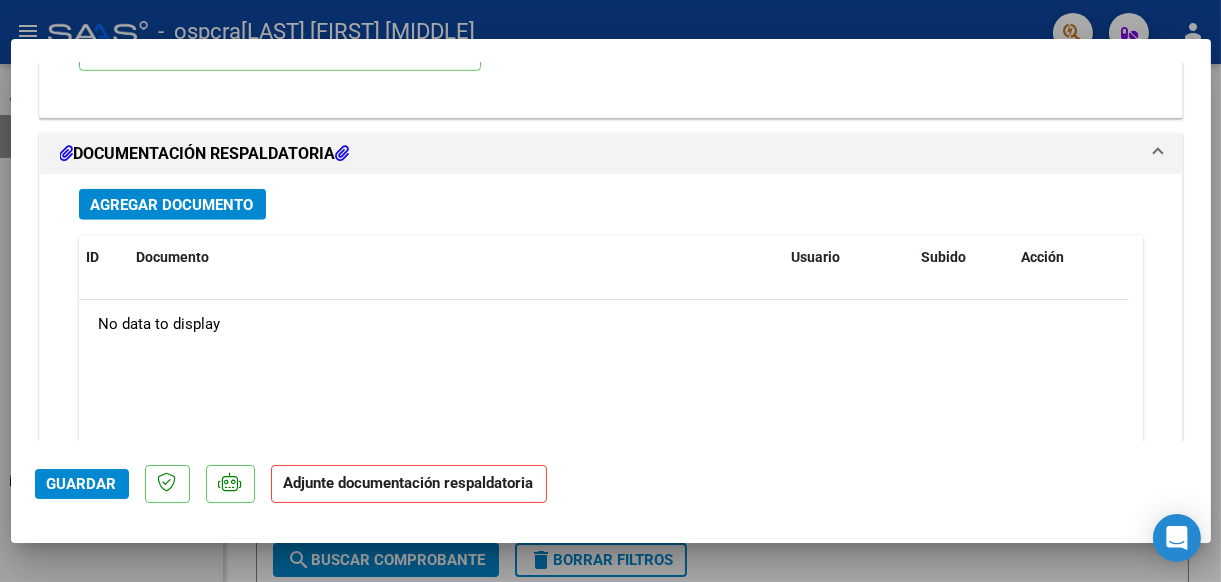 click on "Agregar Documento" at bounding box center (172, 205) 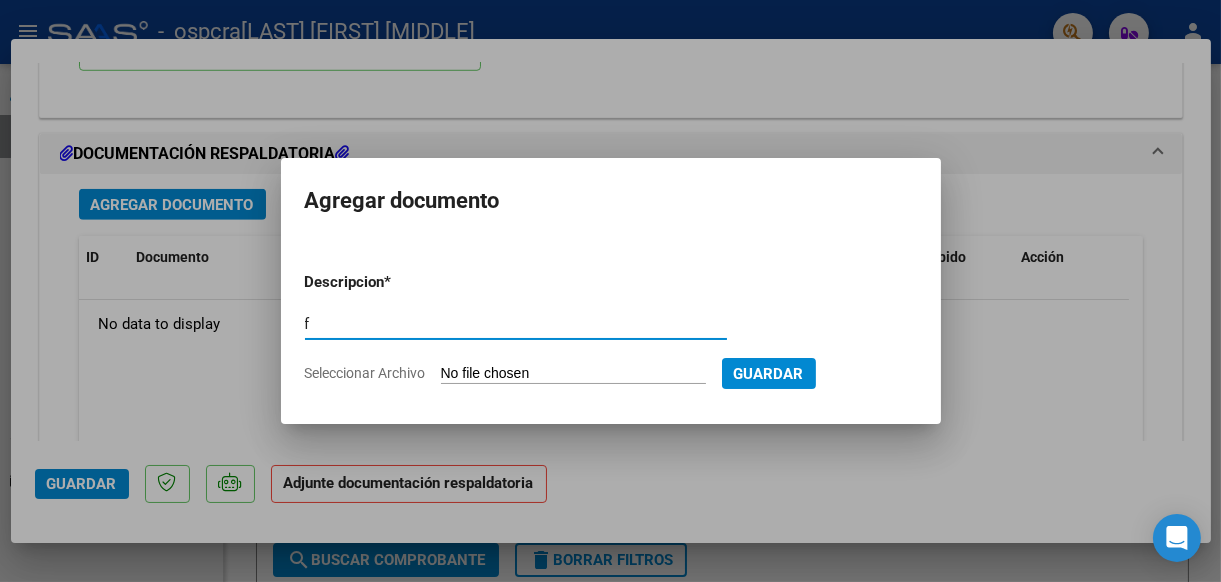 type on "factura" 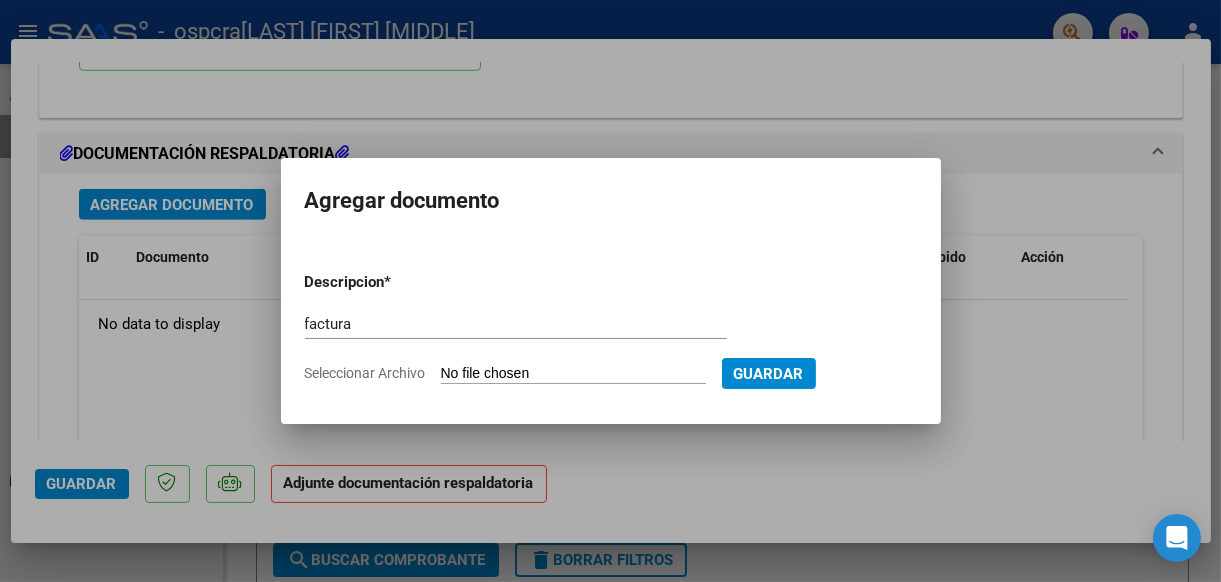 click on "Seleccionar Archivo" at bounding box center (573, 374) 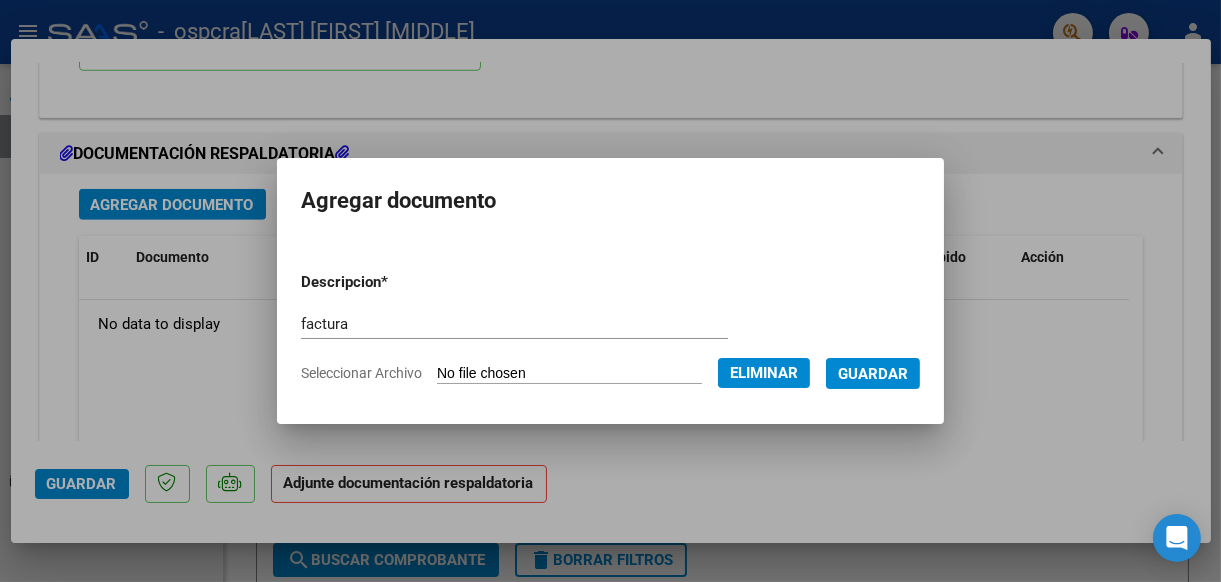 click on "Guardar" at bounding box center (873, 374) 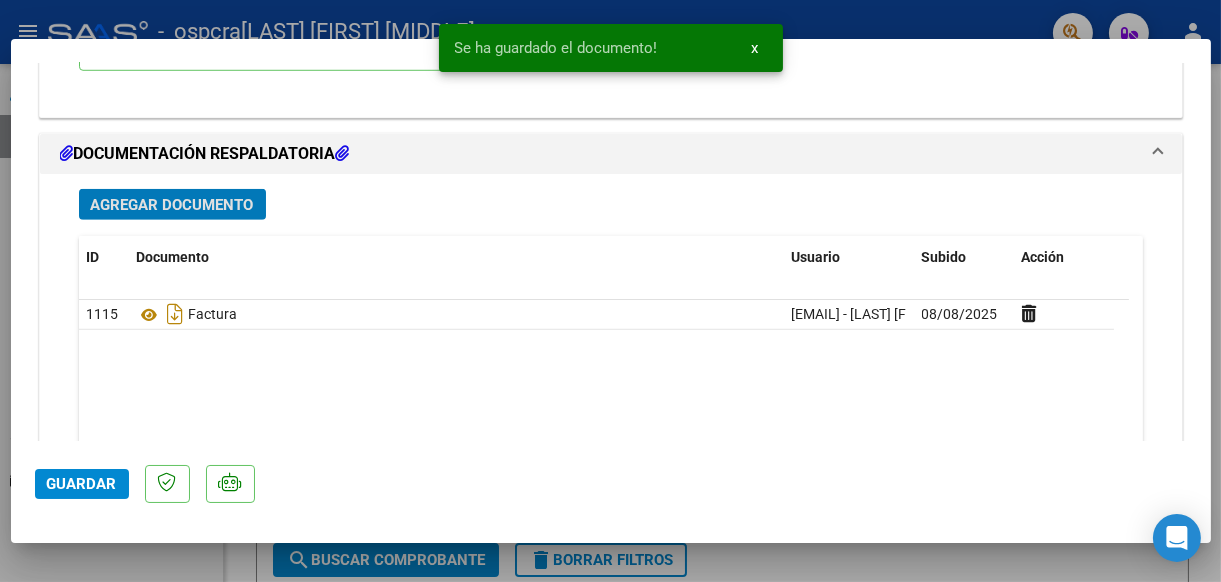 click on "Agregar Documento" at bounding box center [172, 205] 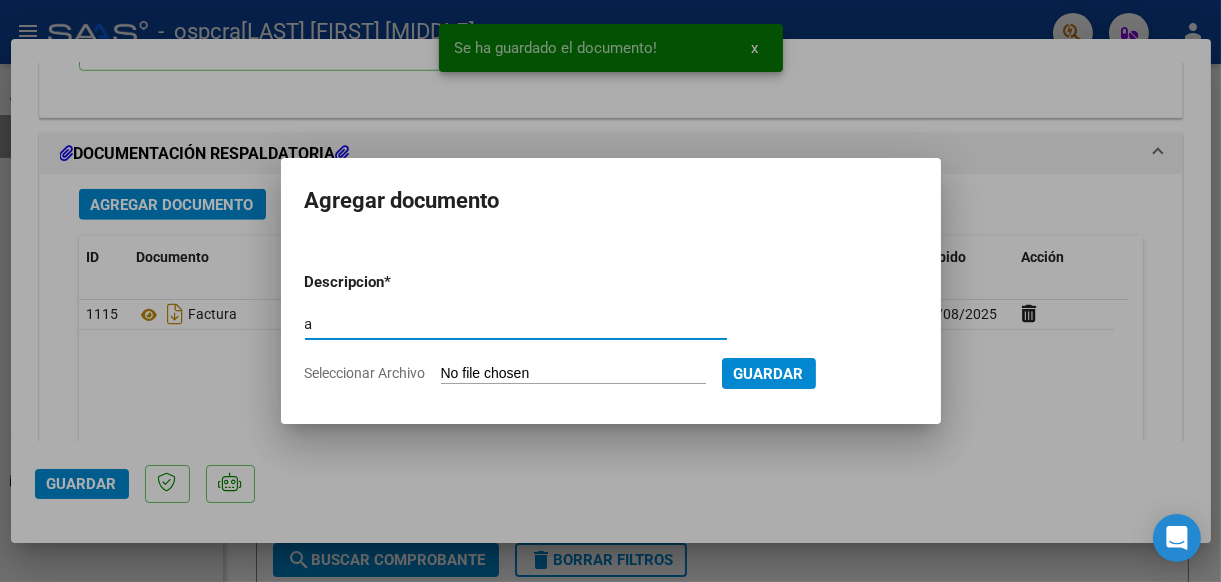 type on "asistencia" 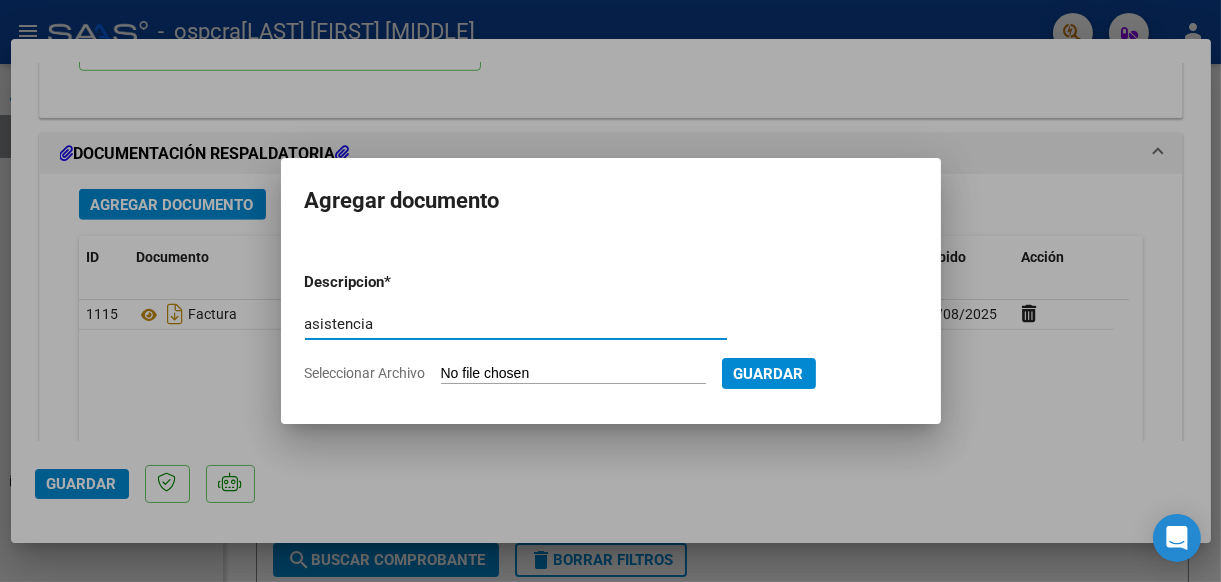 click on "Seleccionar Archivo" at bounding box center [573, 374] 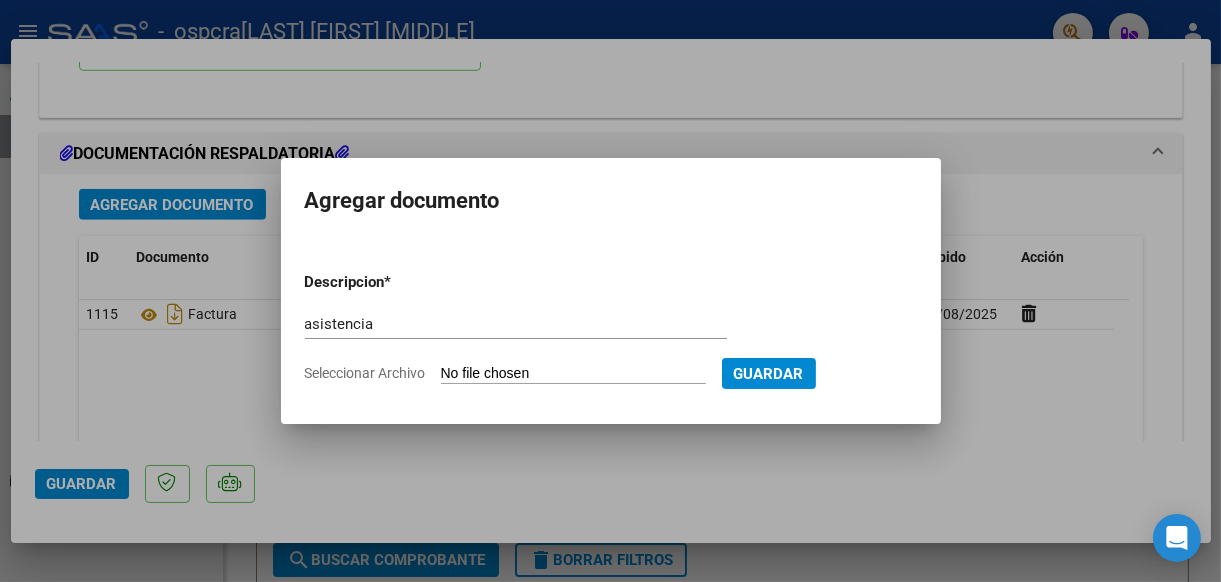 type on "C:\fakepath\[NAME] ([NUMBER]).pdf" 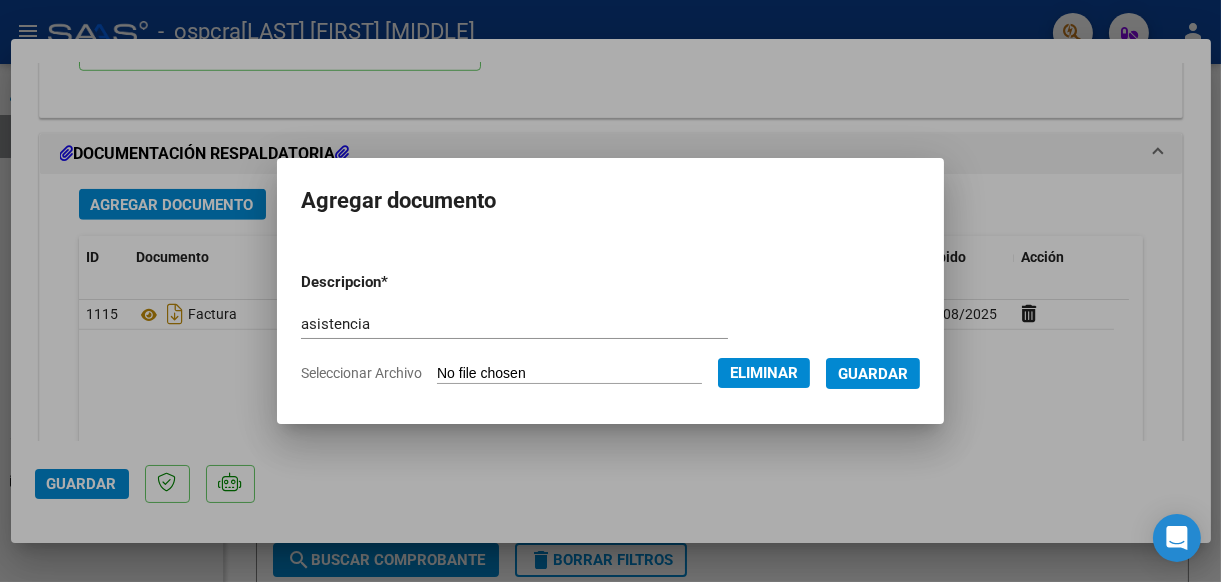 click on "Guardar" at bounding box center (873, 374) 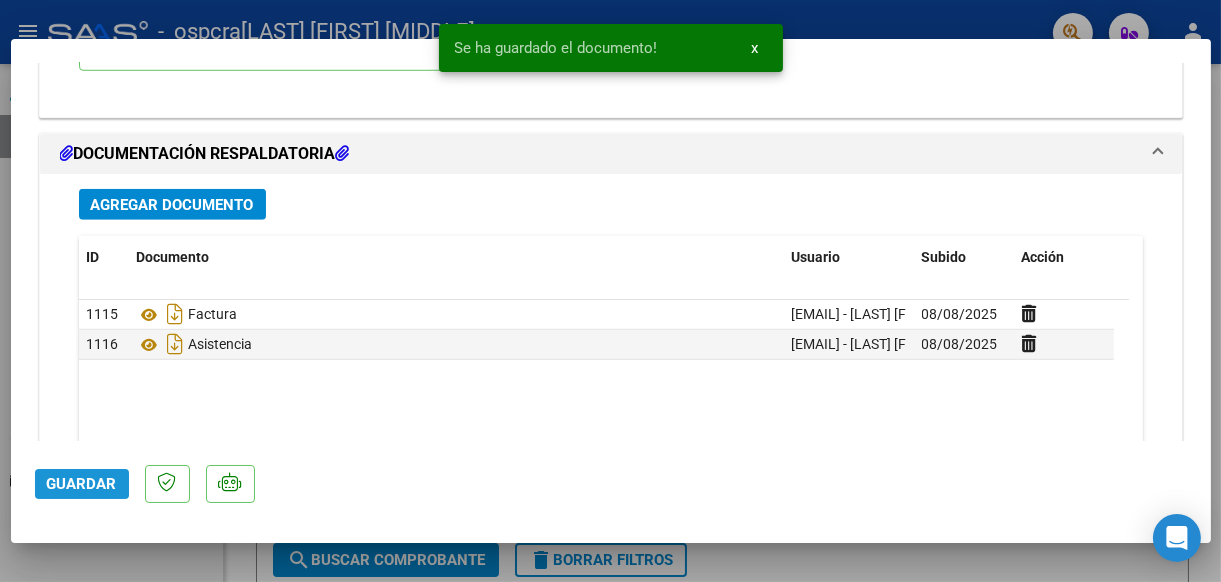 click on "Guardar" 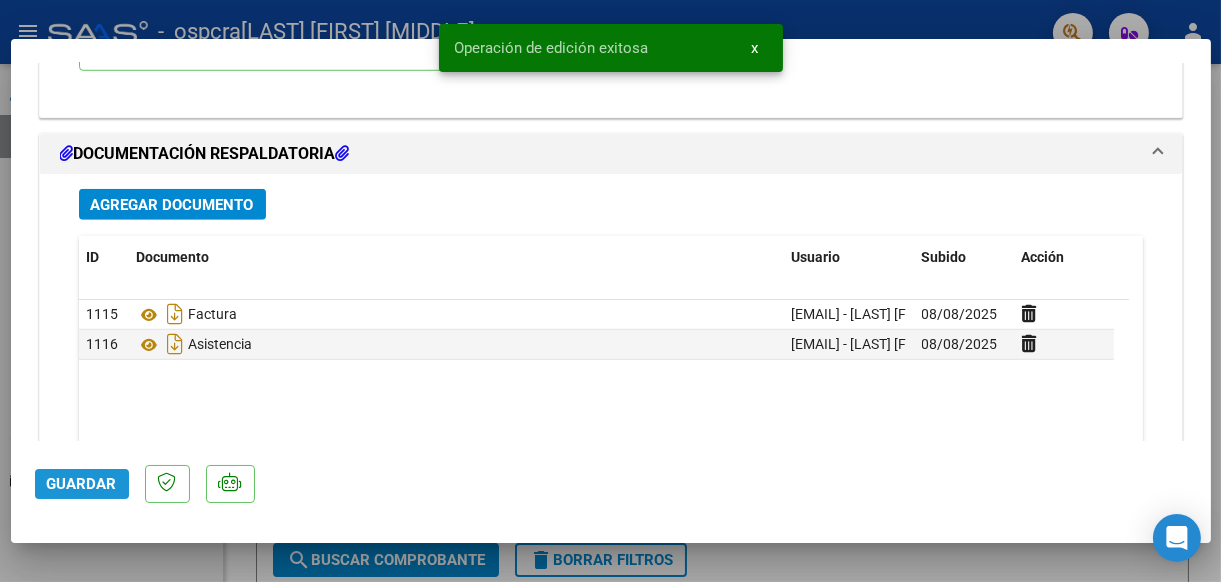 click on "Guardar" 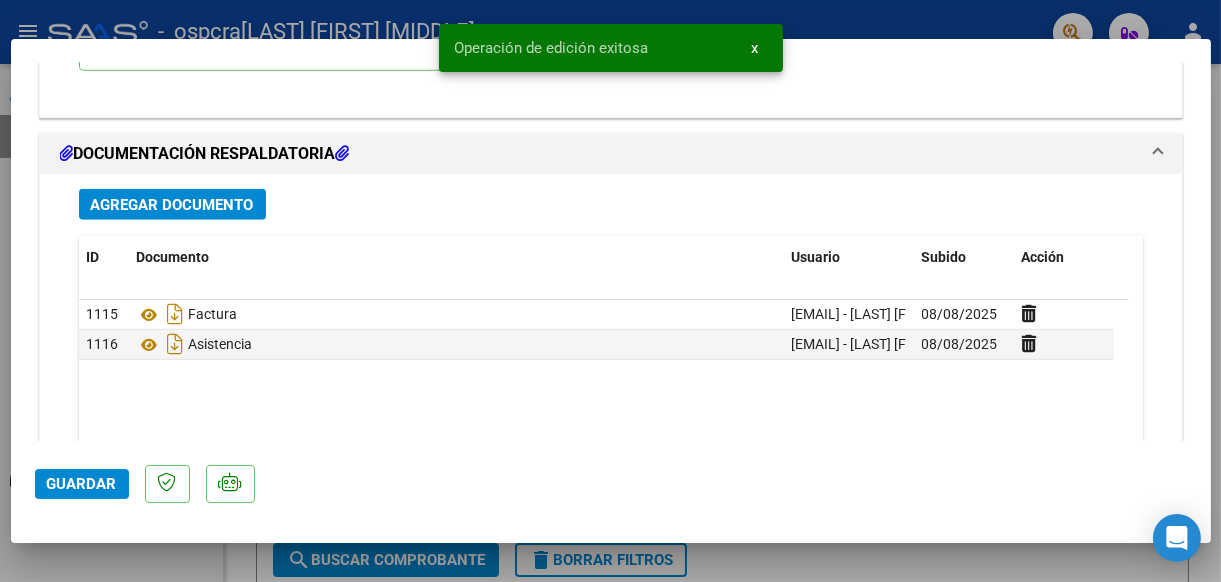 click at bounding box center (610, 291) 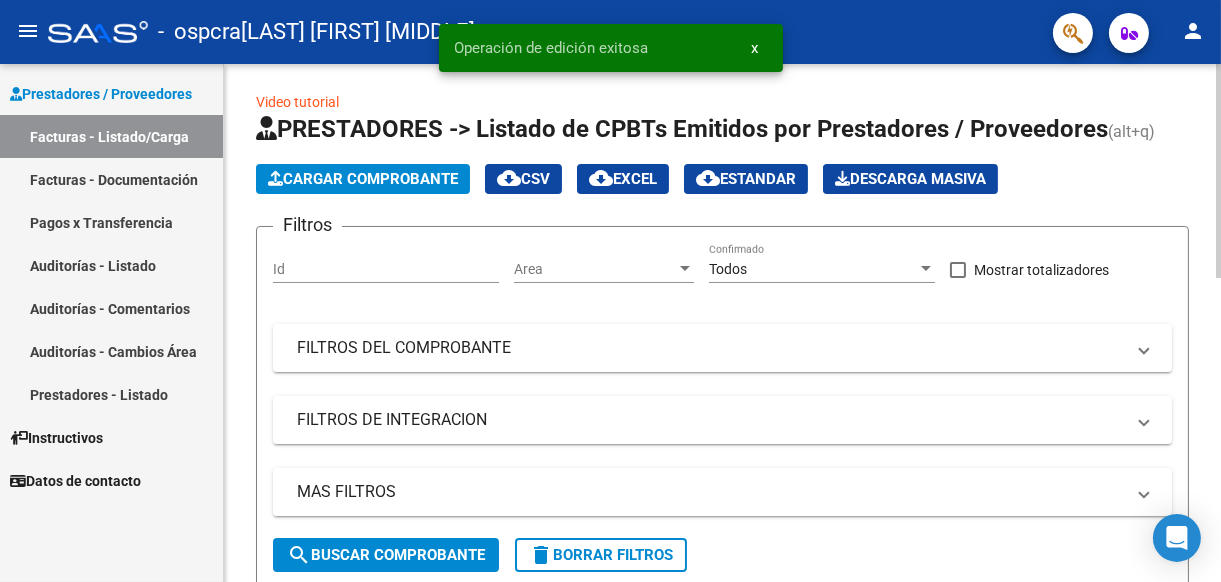 scroll, scrollTop: 0, scrollLeft: 0, axis: both 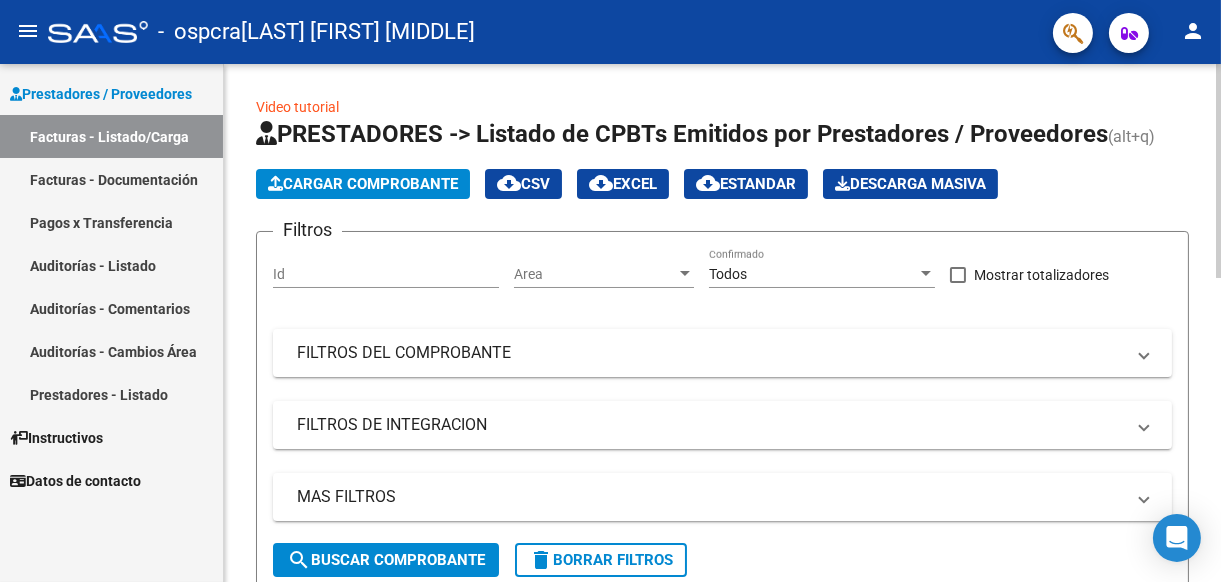 click on "Cargar Comprobante" 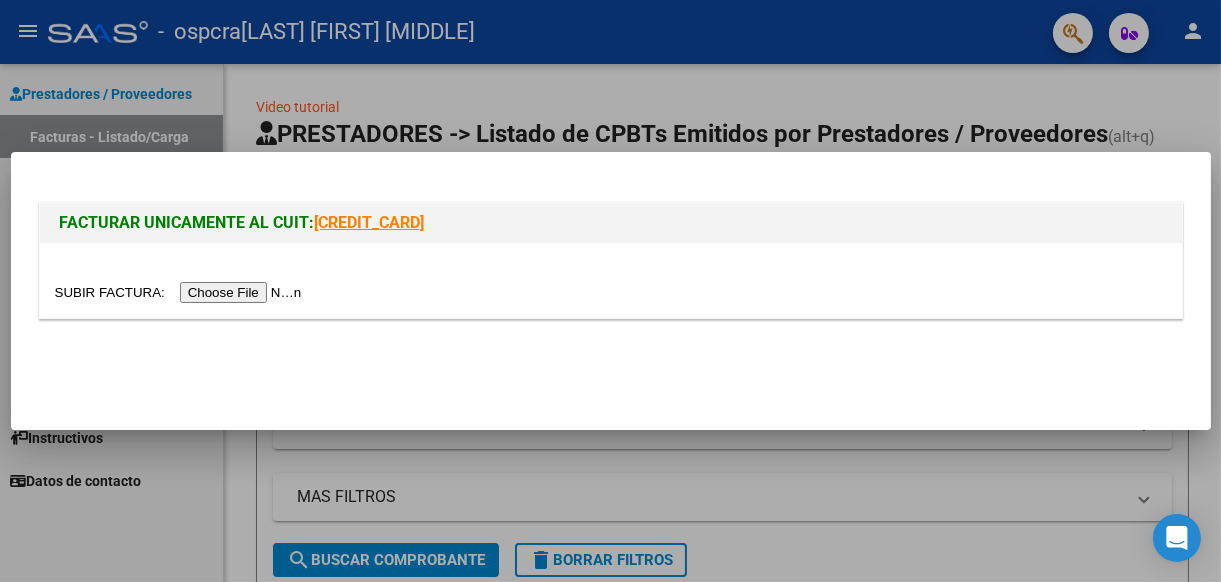 click at bounding box center (181, 292) 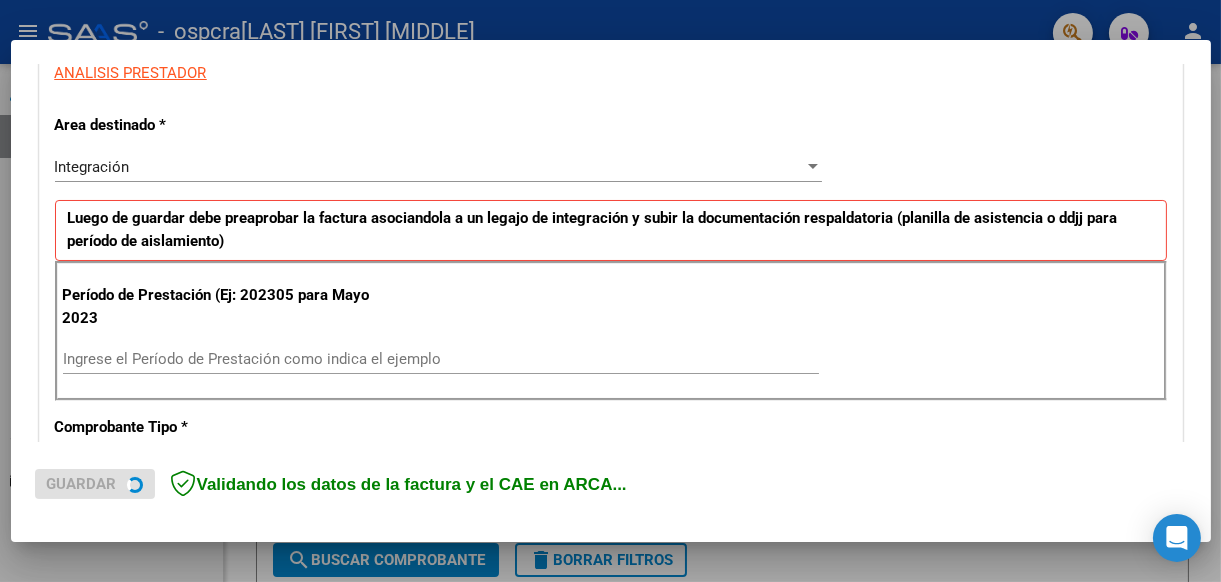 scroll, scrollTop: 400, scrollLeft: 0, axis: vertical 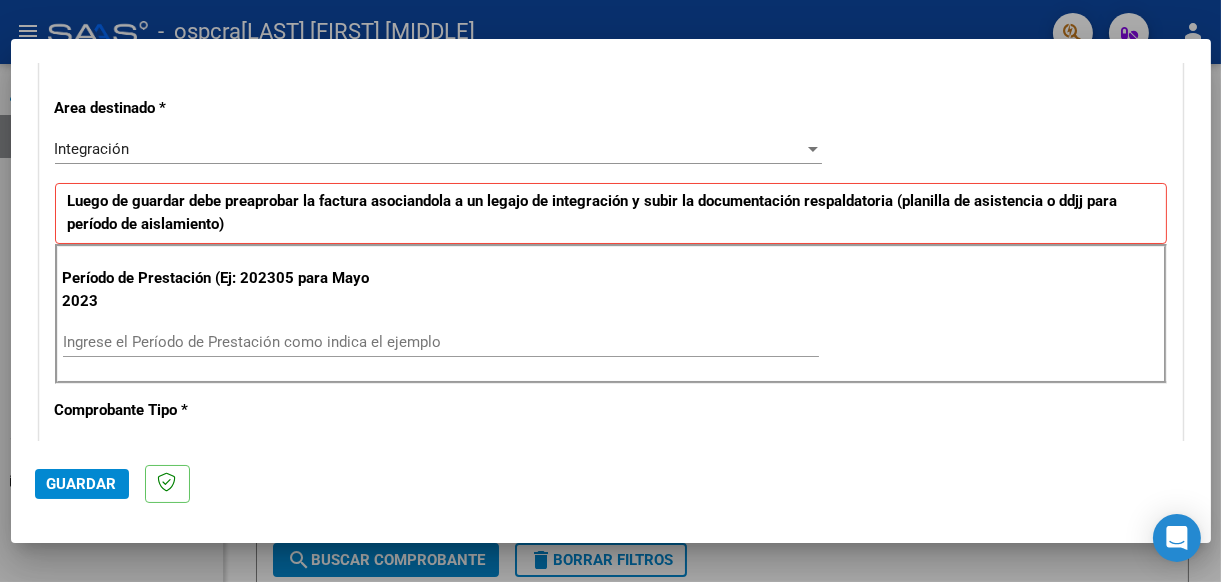 click on "Ingrese el Período de Prestación como indica el ejemplo" at bounding box center [441, 342] 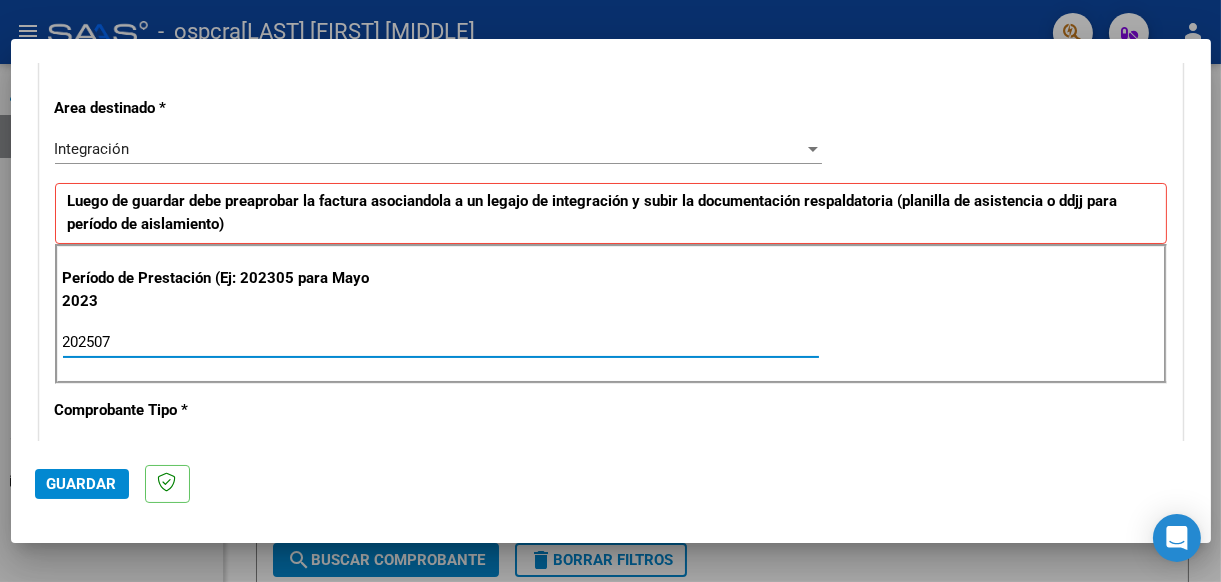 type on "202507" 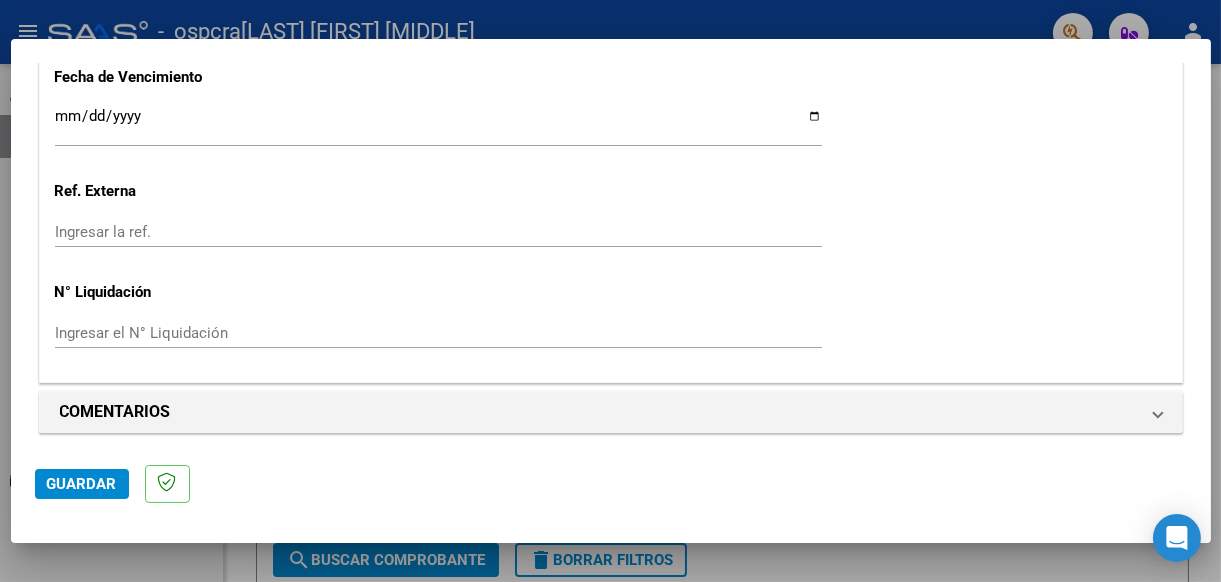 scroll, scrollTop: 1198, scrollLeft: 0, axis: vertical 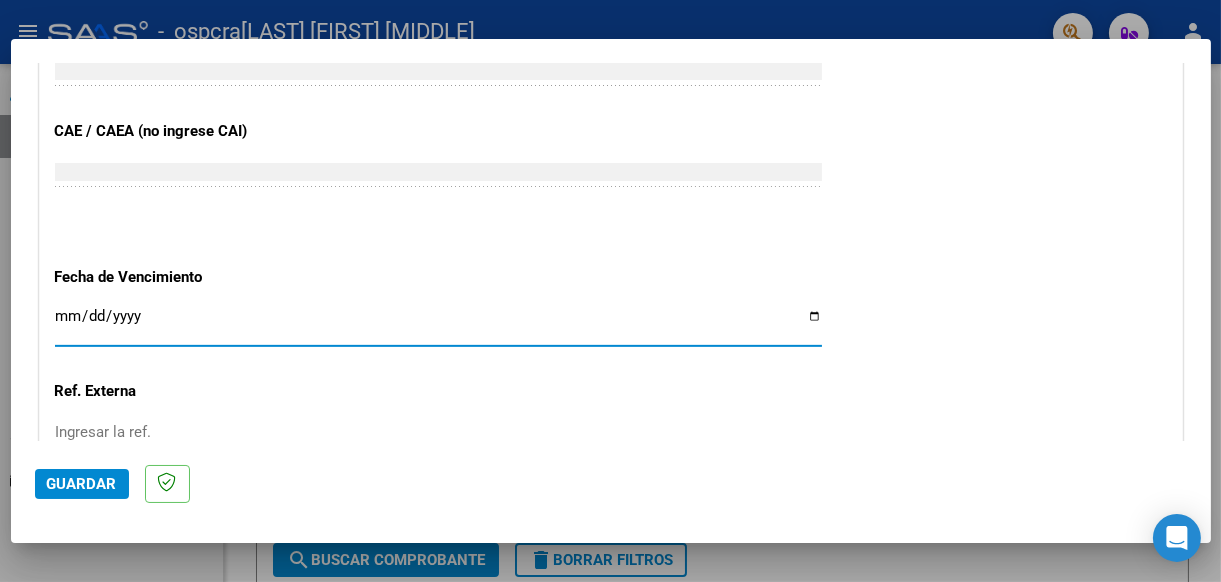 click on "Ingresar la fecha" at bounding box center (438, 324) 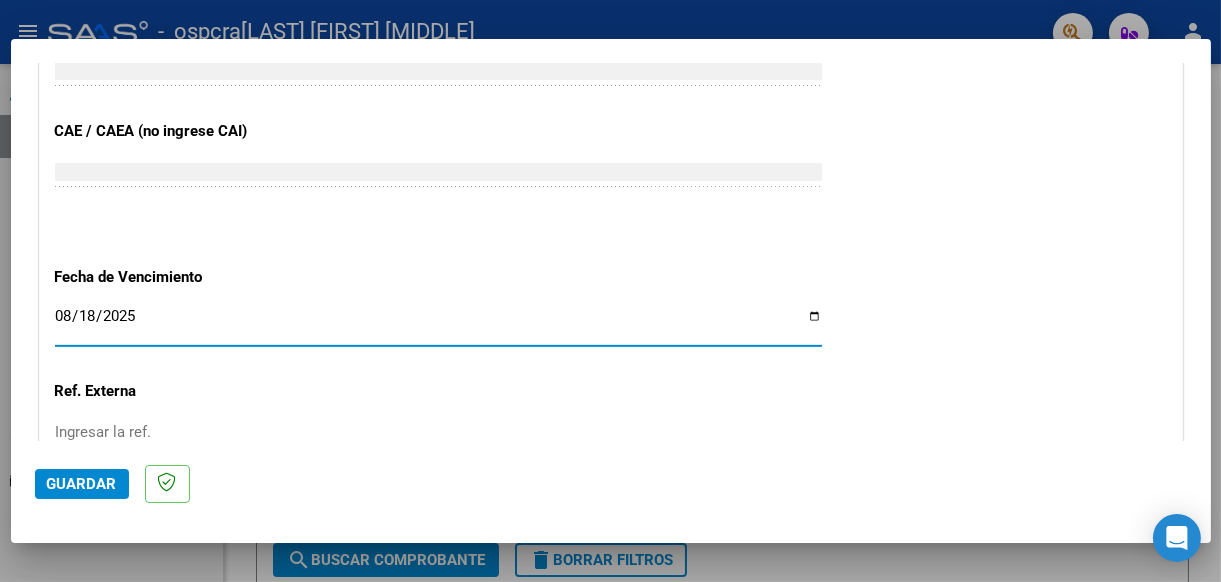 type on "2025-08-18" 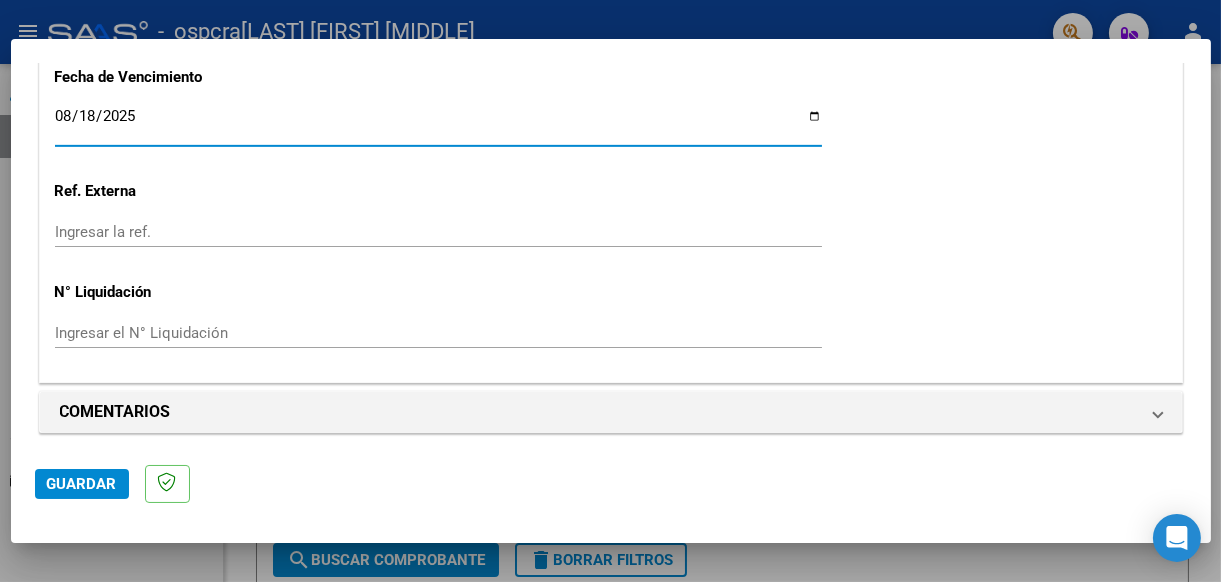 click on "Guardar" 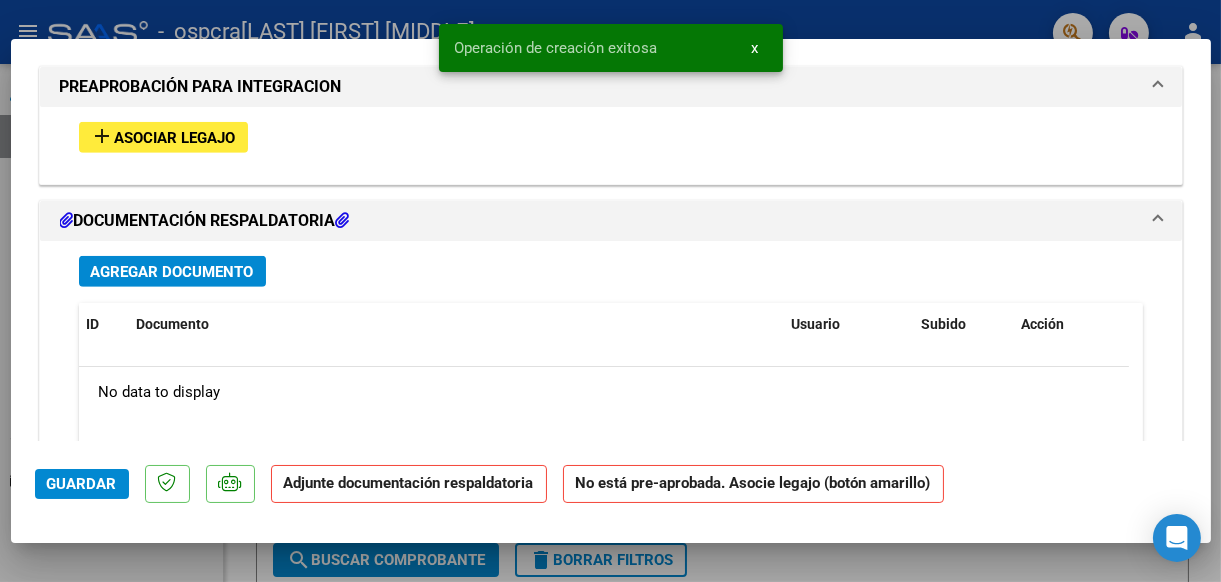 scroll, scrollTop: 1800, scrollLeft: 0, axis: vertical 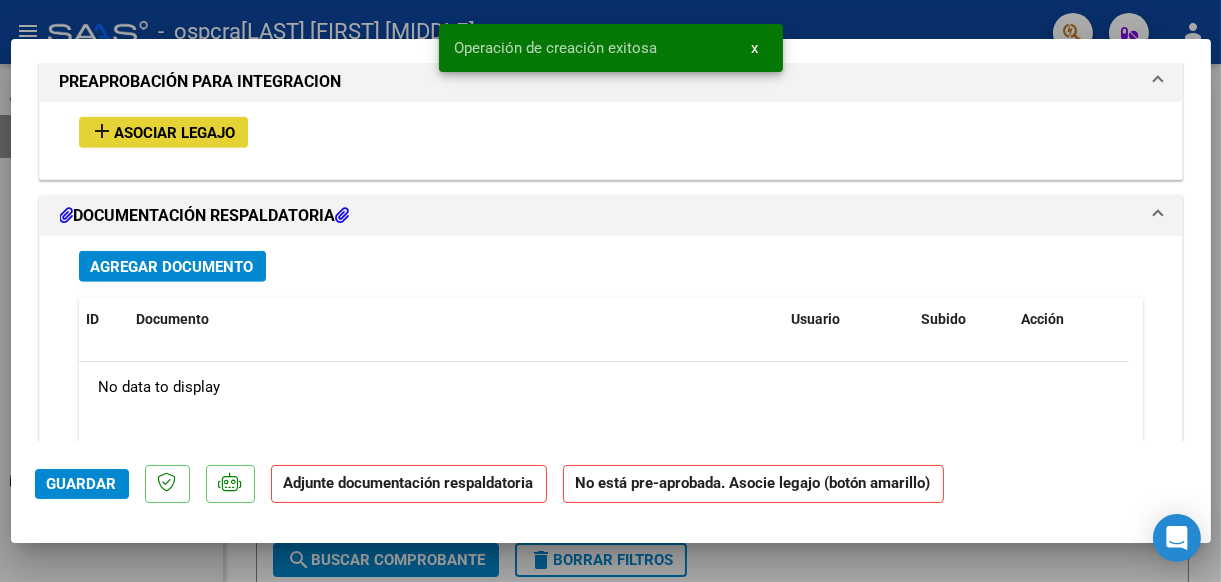 click on "Asociar Legajo" at bounding box center (175, 133) 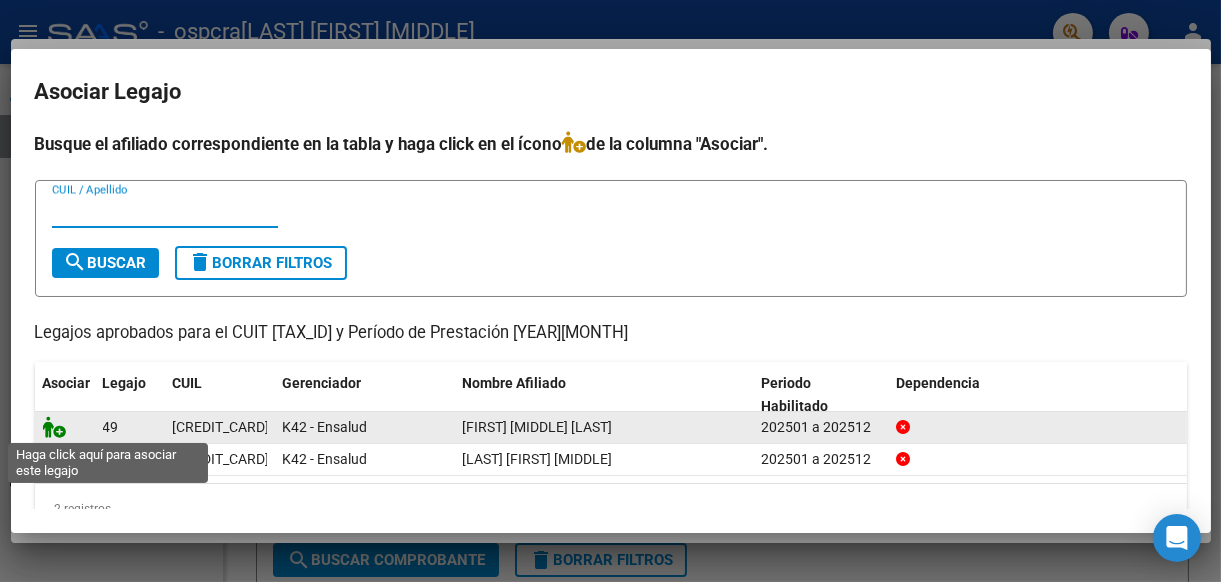 click 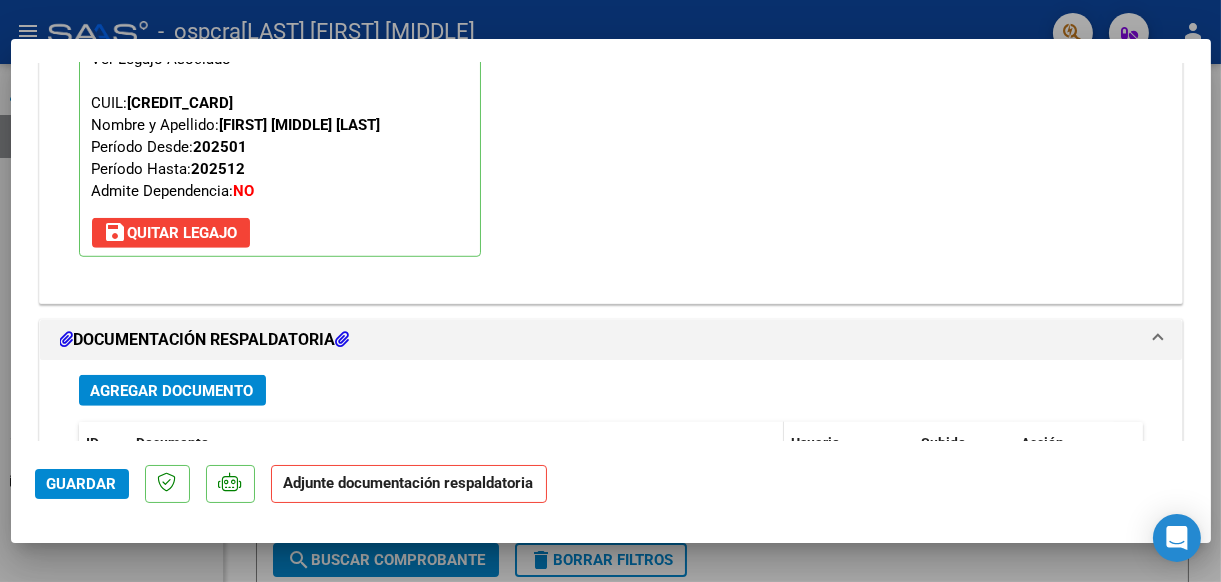 scroll, scrollTop: 2152, scrollLeft: 0, axis: vertical 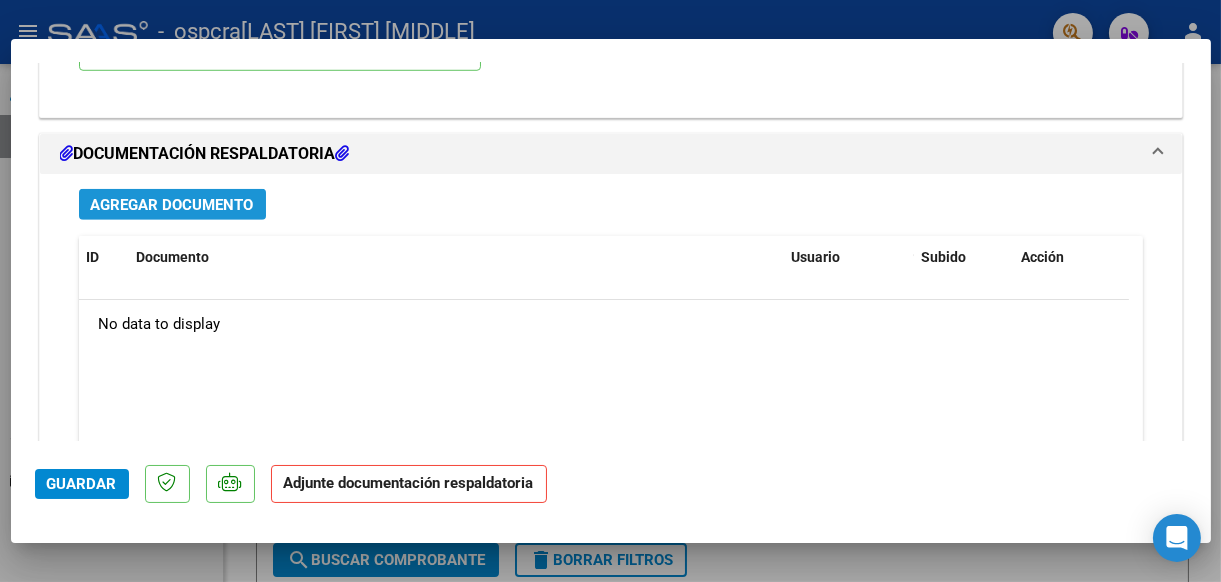 click on "Agregar Documento" at bounding box center [172, 205] 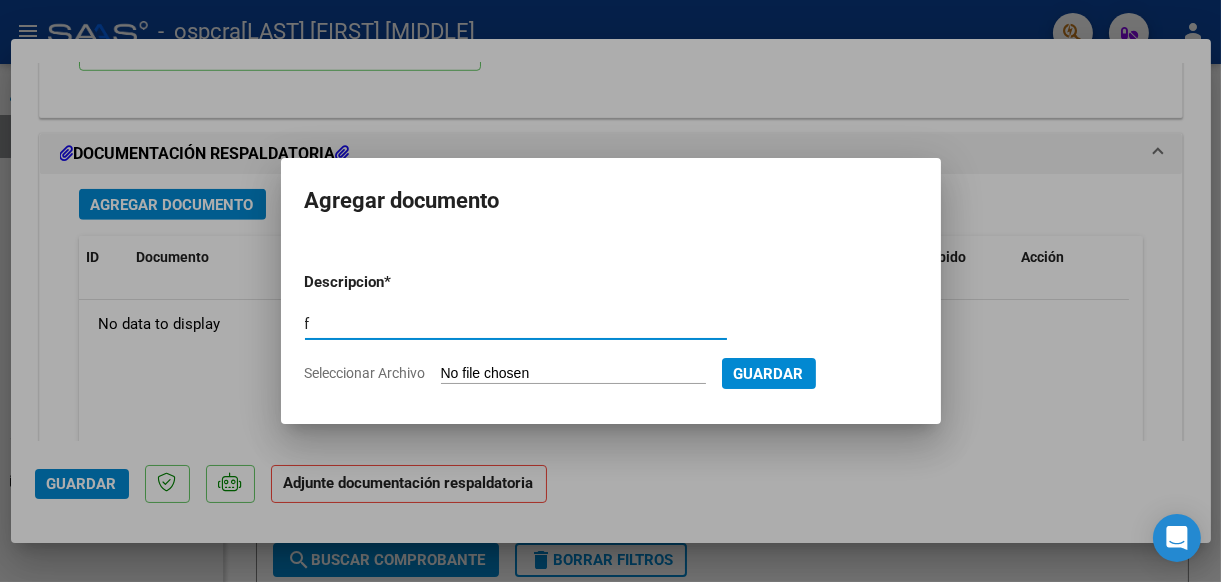 type on "factura" 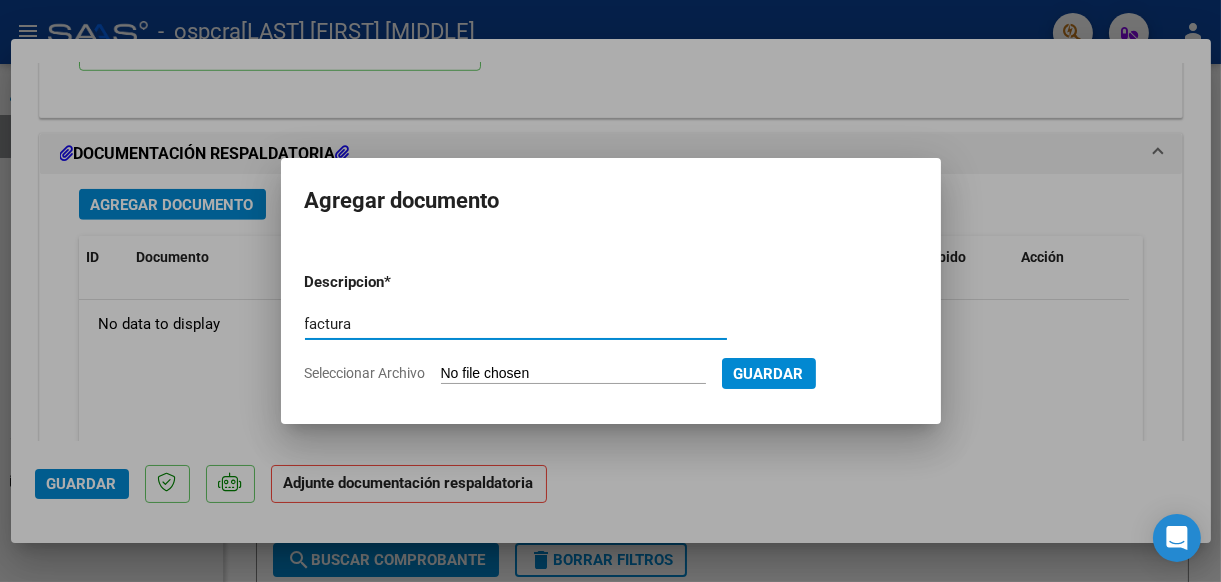 click on "Seleccionar Archivo" at bounding box center (573, 374) 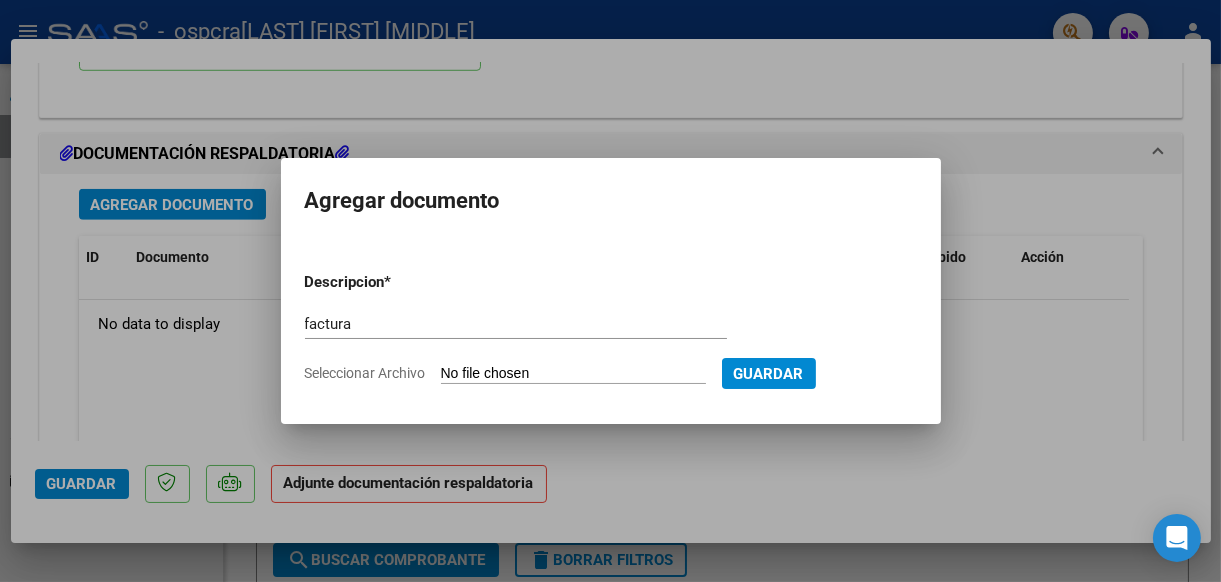 type on "C:\fakepath\[NAME].pdf" 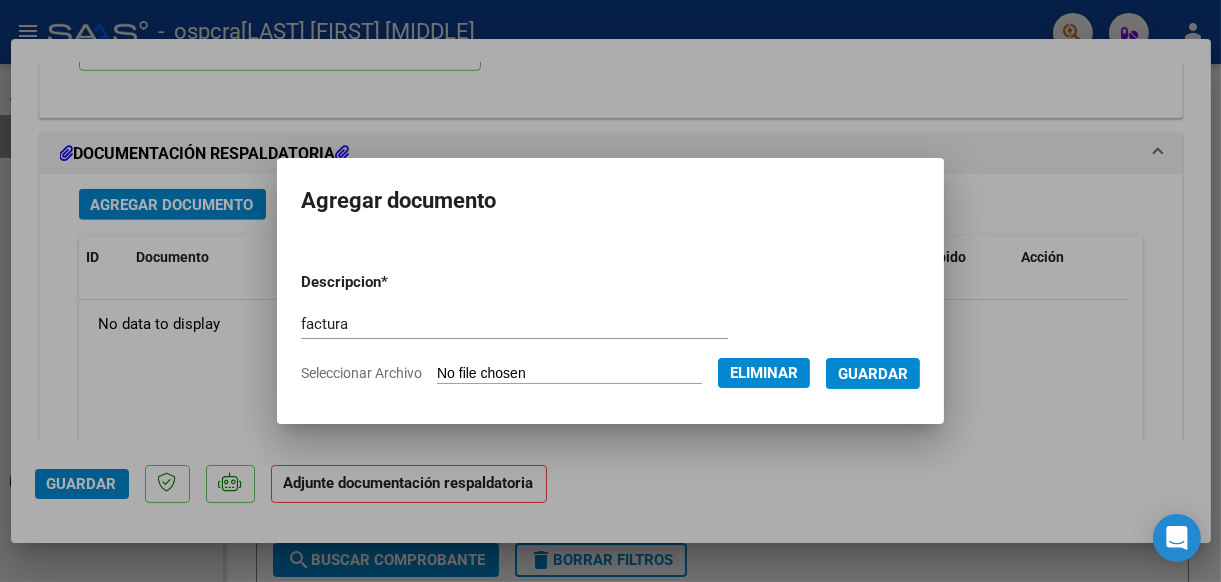 click on "Guardar" at bounding box center (873, 374) 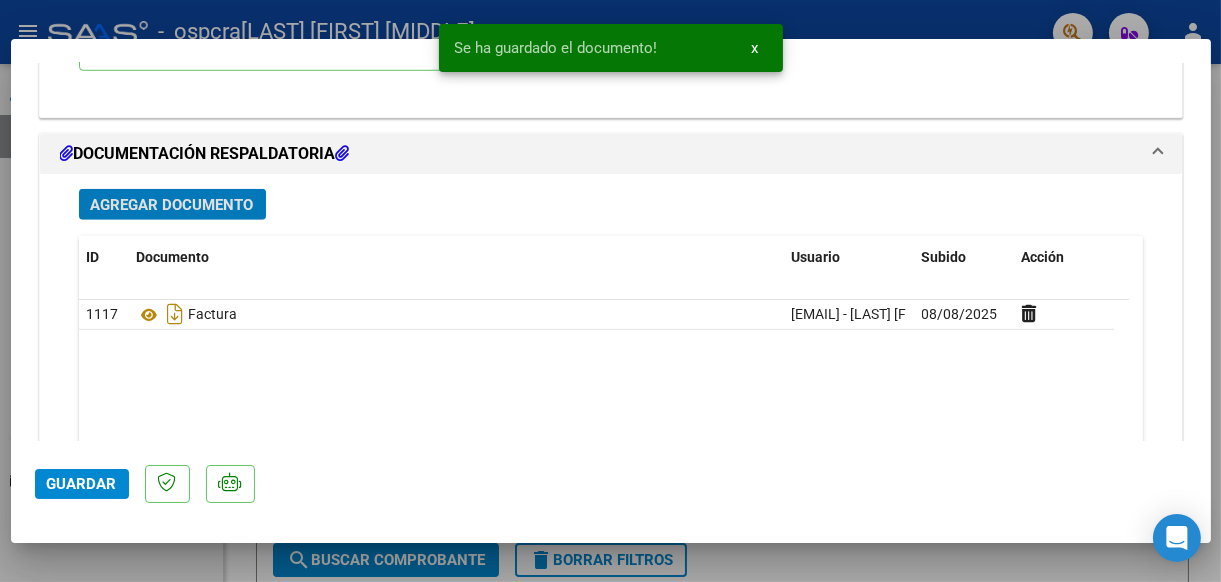 click on "Agregar Documento" at bounding box center [172, 205] 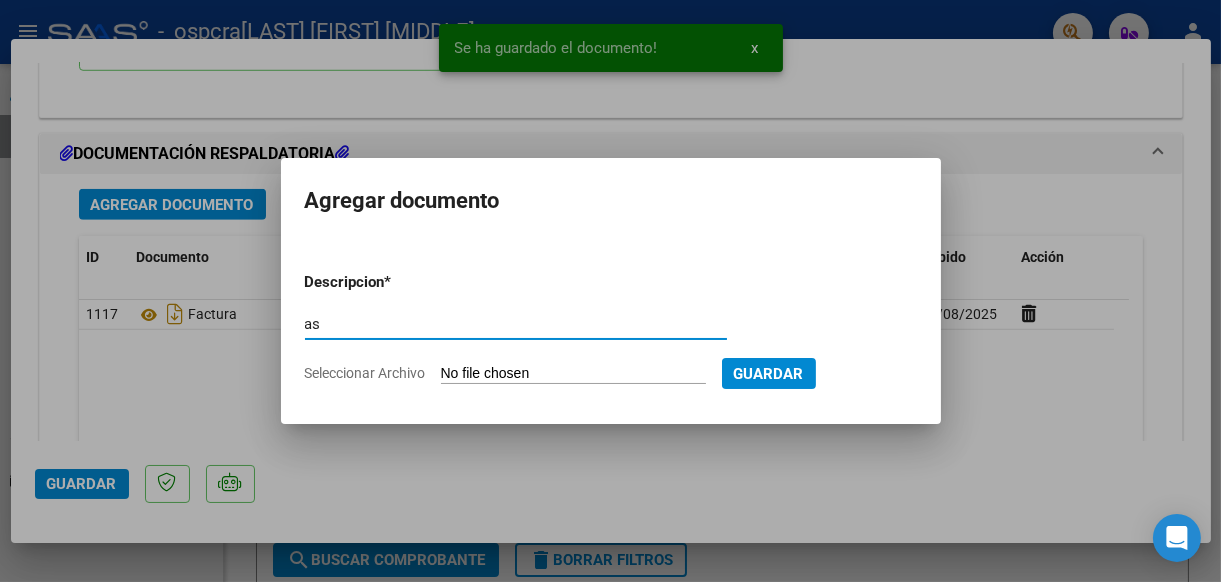 type on "asistencia" 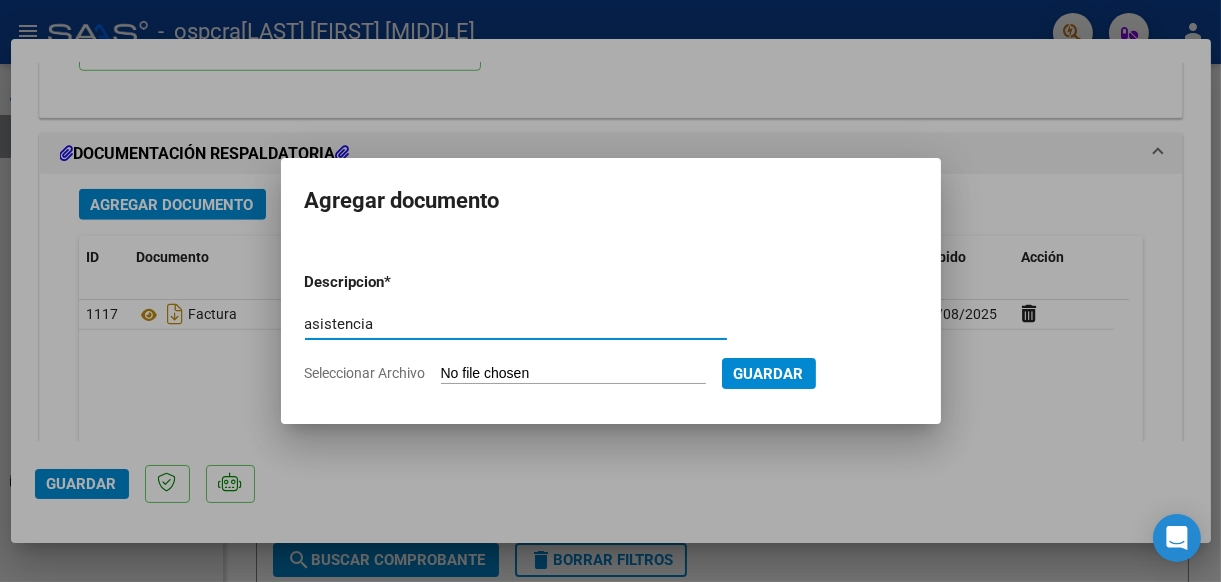click on "Seleccionar Archivo" at bounding box center (573, 374) 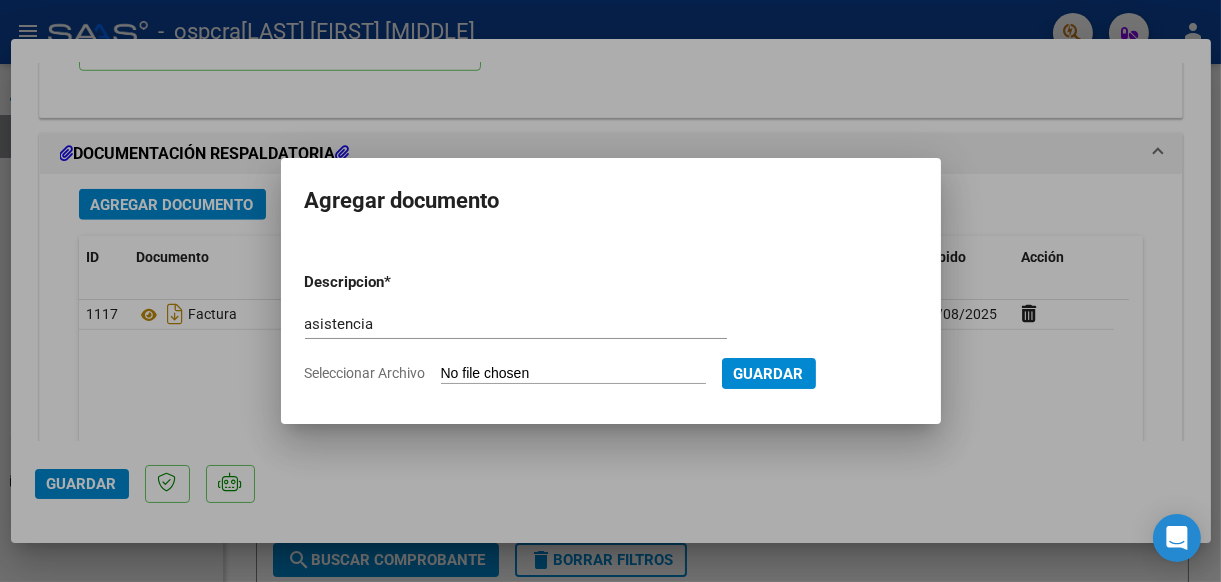 type on "C:\fakepath\[NAME].pdf" 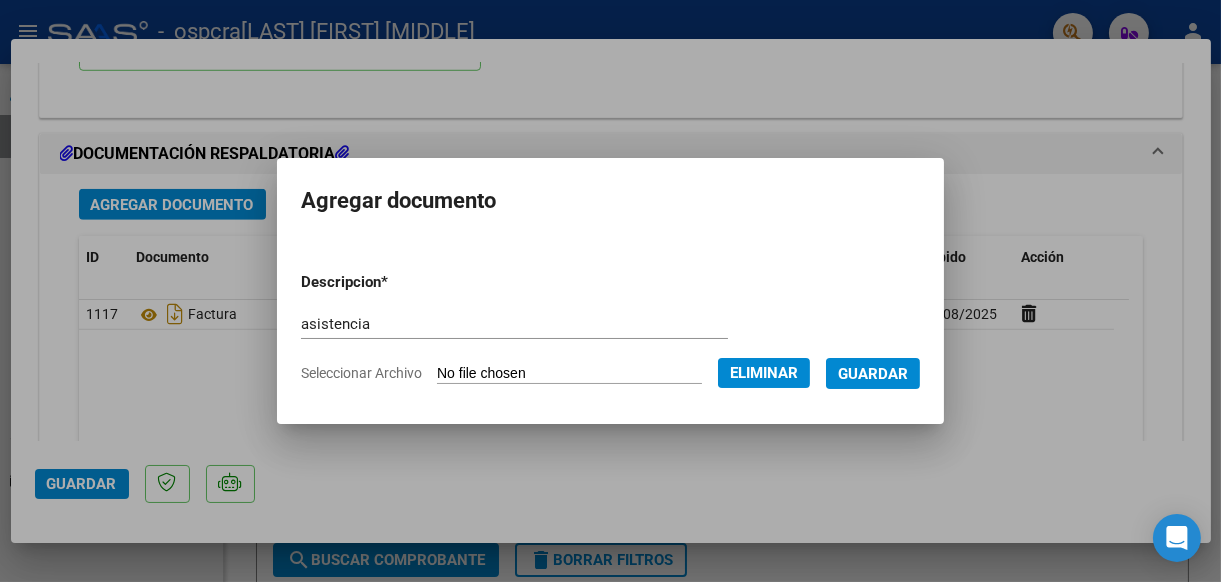 click on "Guardar" at bounding box center [873, 374] 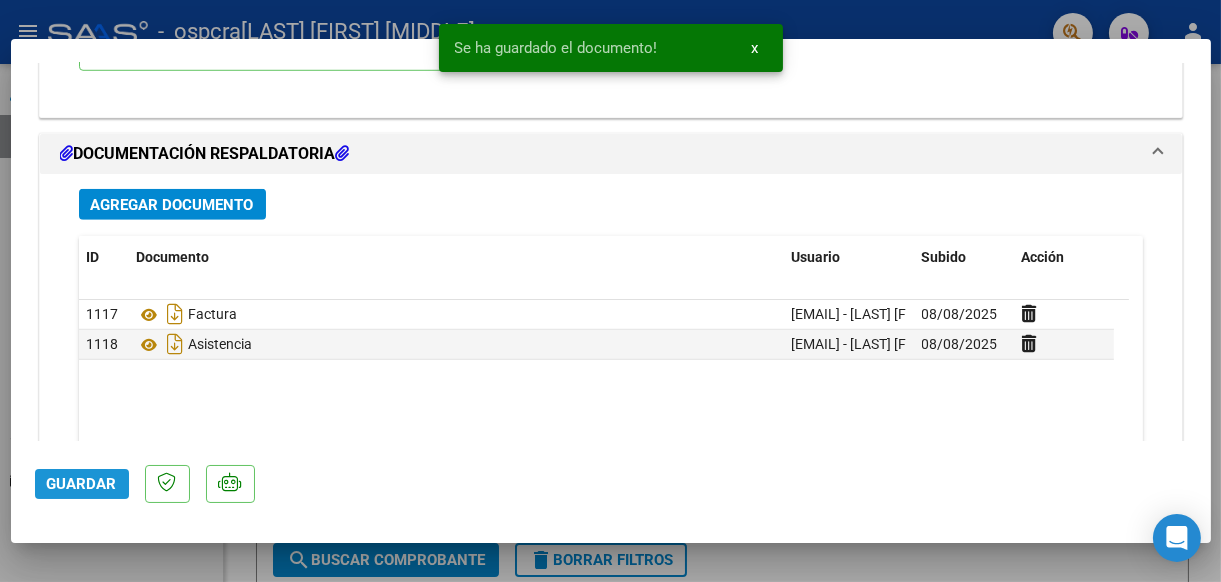 click on "Guardar" 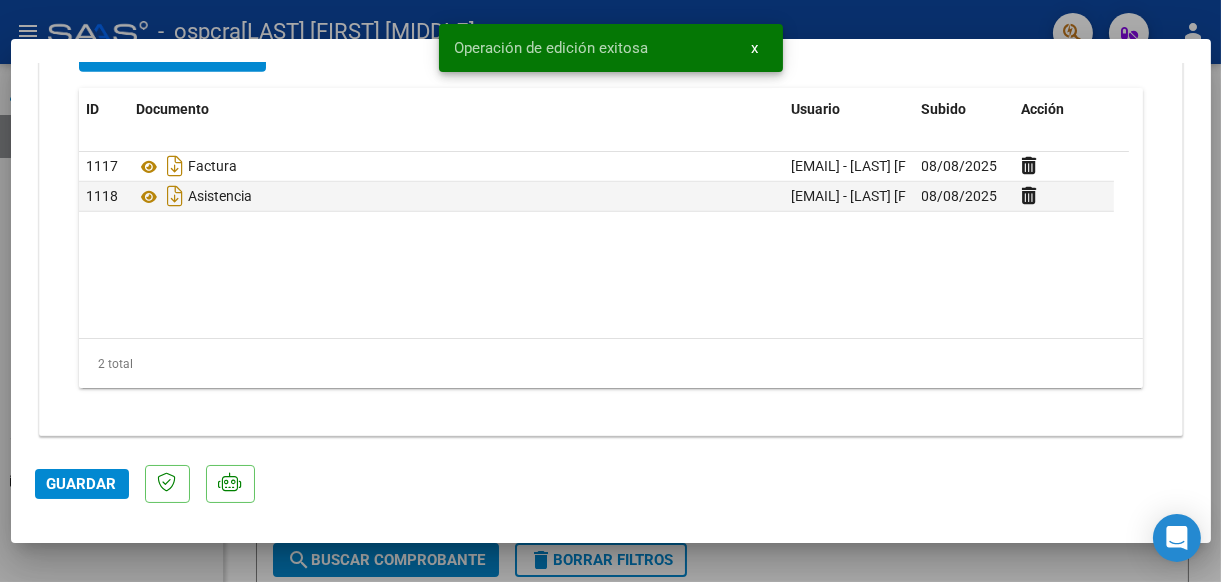 scroll, scrollTop: 2301, scrollLeft: 0, axis: vertical 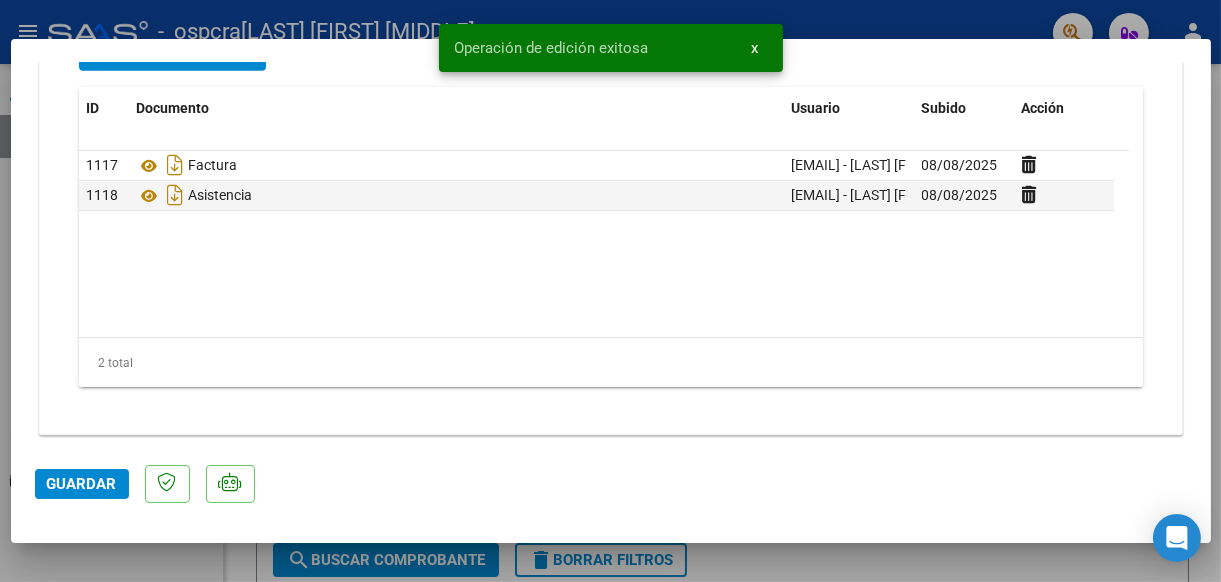 click at bounding box center [610, 291] 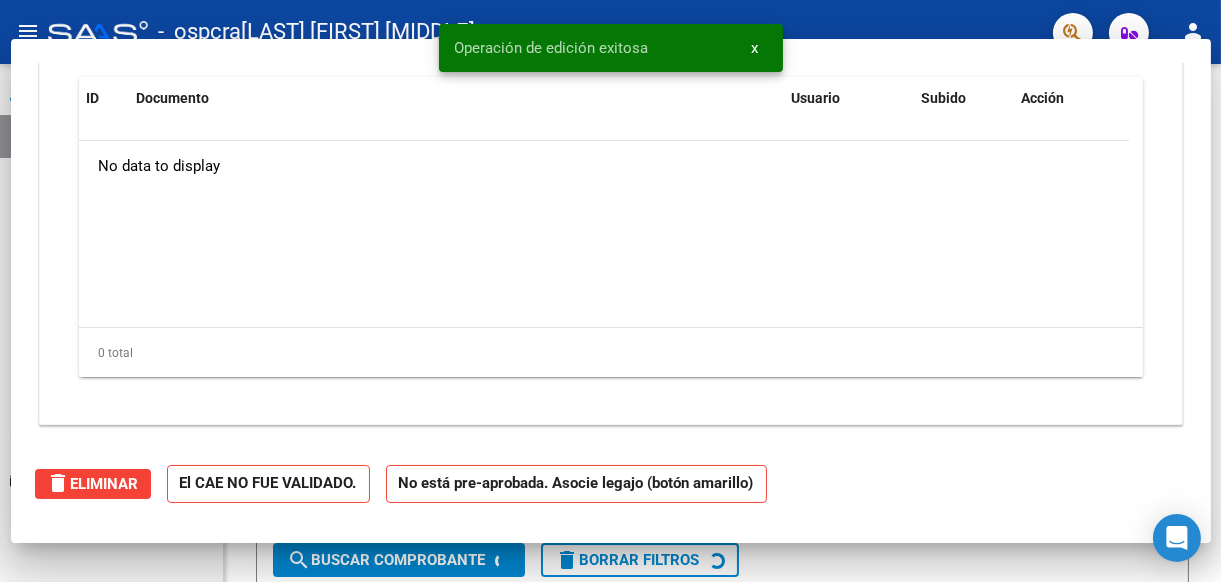 scroll, scrollTop: 0, scrollLeft: 0, axis: both 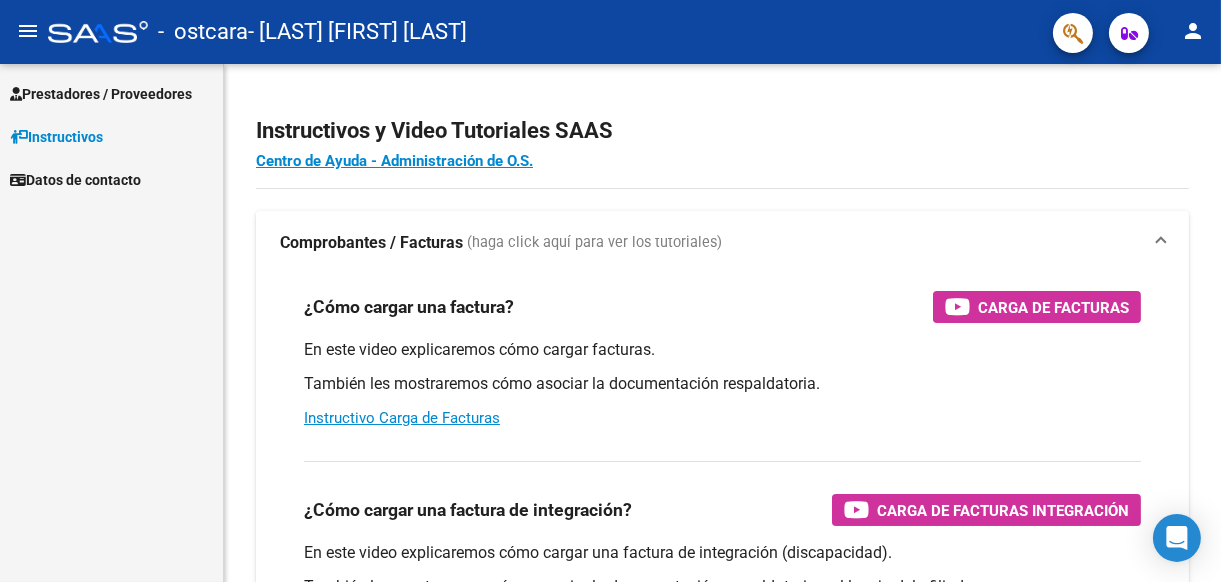 click on "Prestadores / Proveedores" at bounding box center [101, 94] 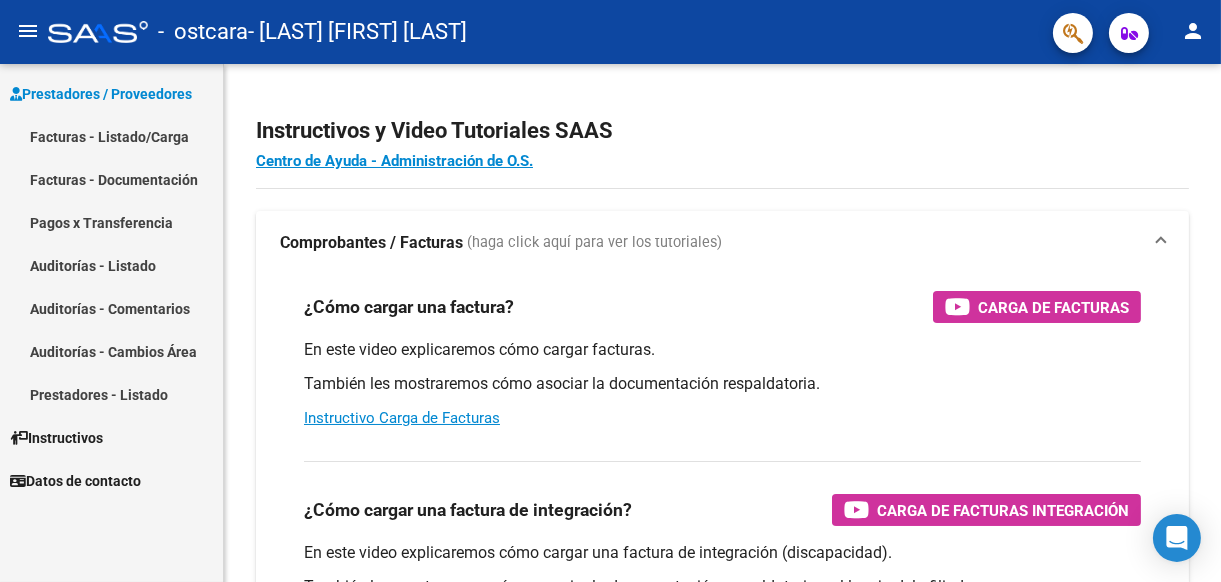 click on "Facturas - Listado/Carga" at bounding box center [111, 136] 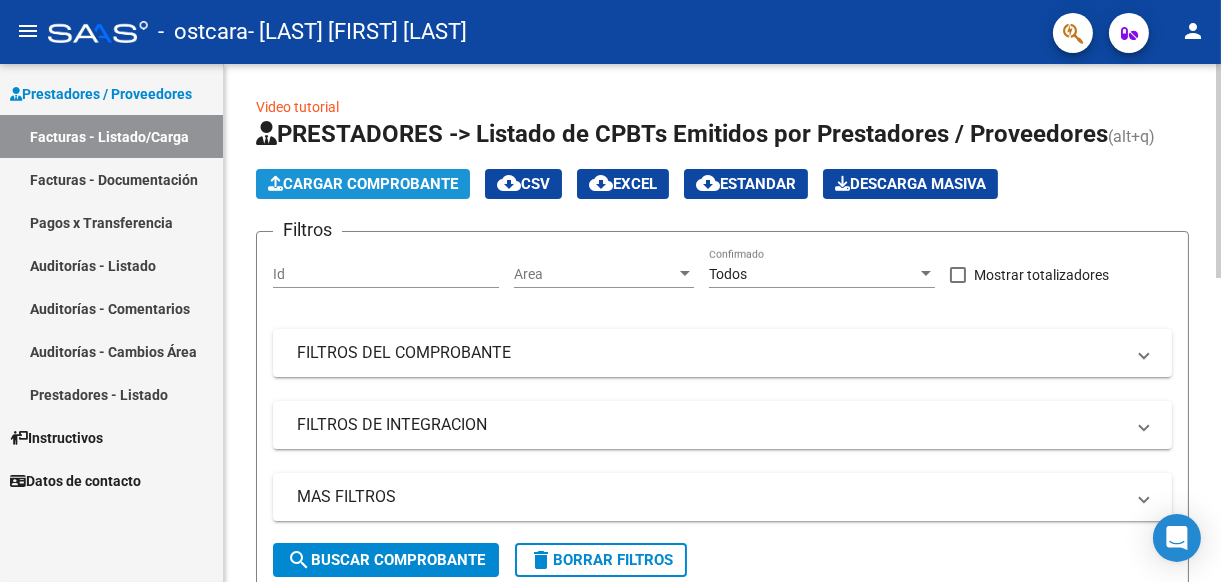 click on "Cargar Comprobante" 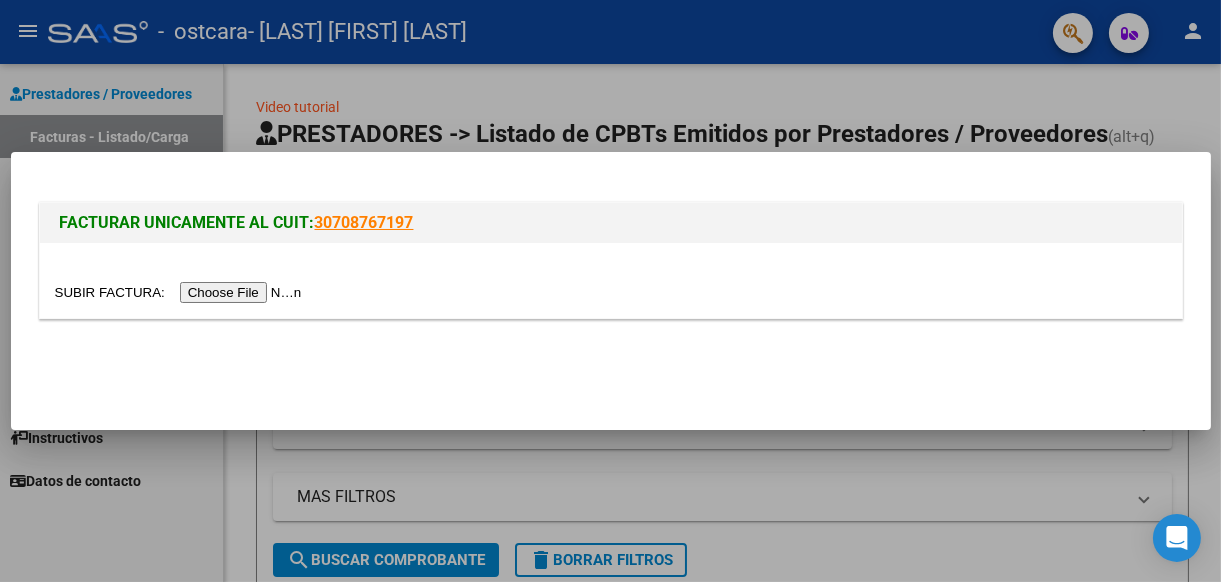 click at bounding box center (181, 292) 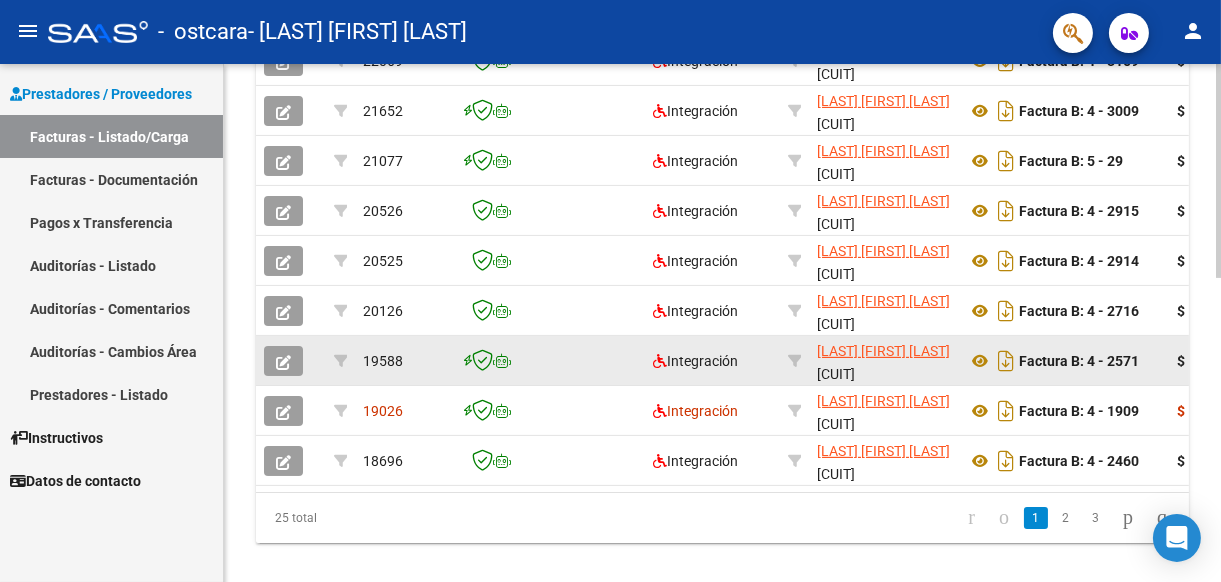 scroll, scrollTop: 700, scrollLeft: 0, axis: vertical 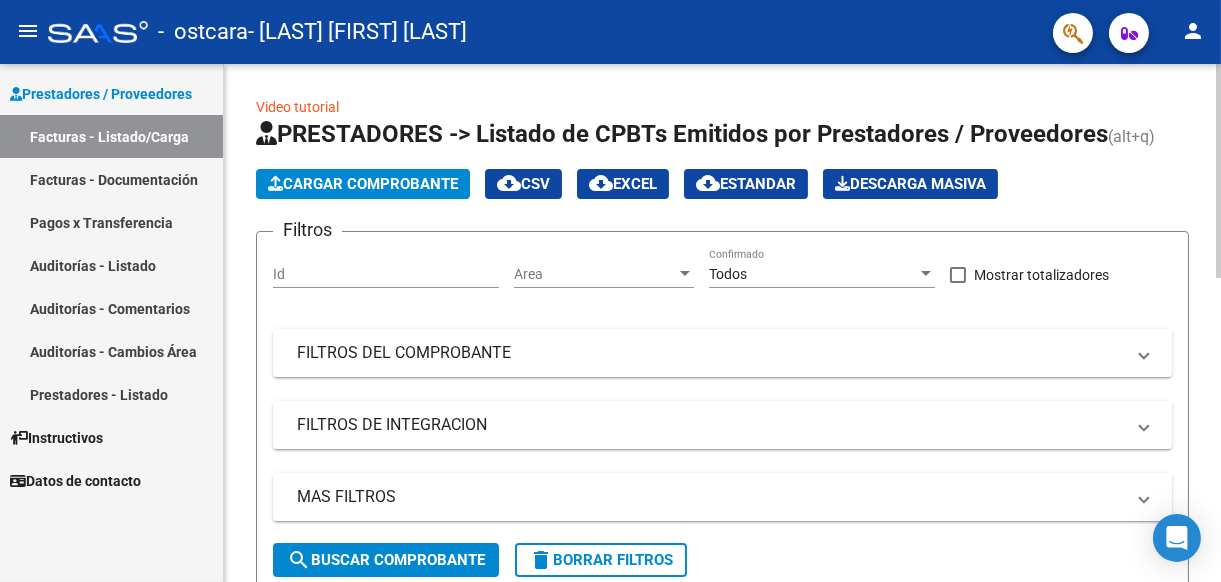 click on "Cargar Comprobante" 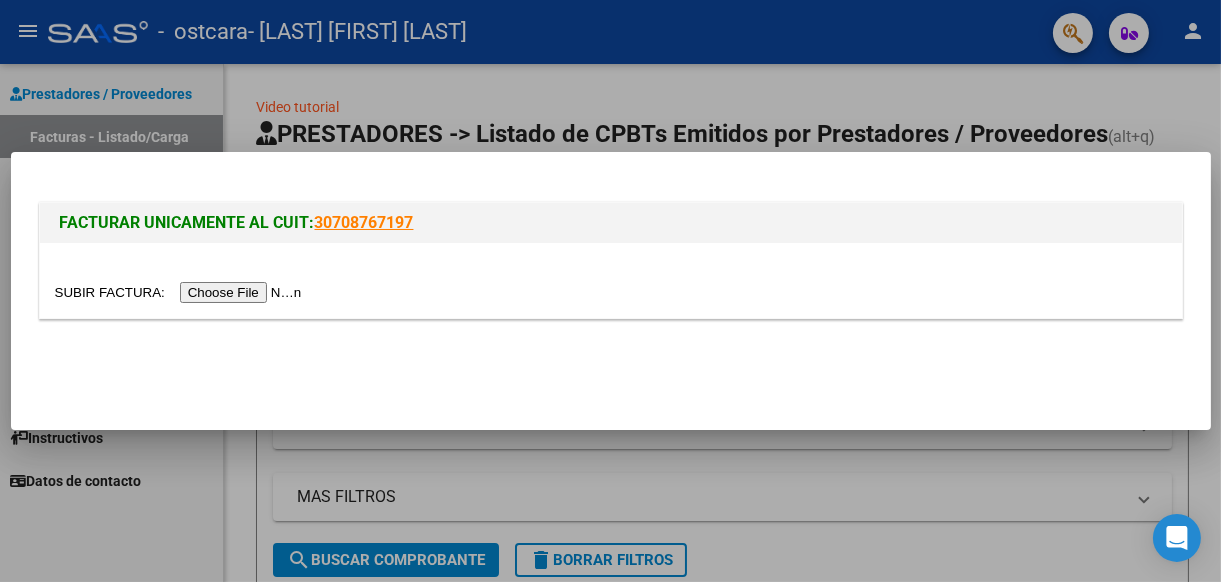 click at bounding box center [181, 292] 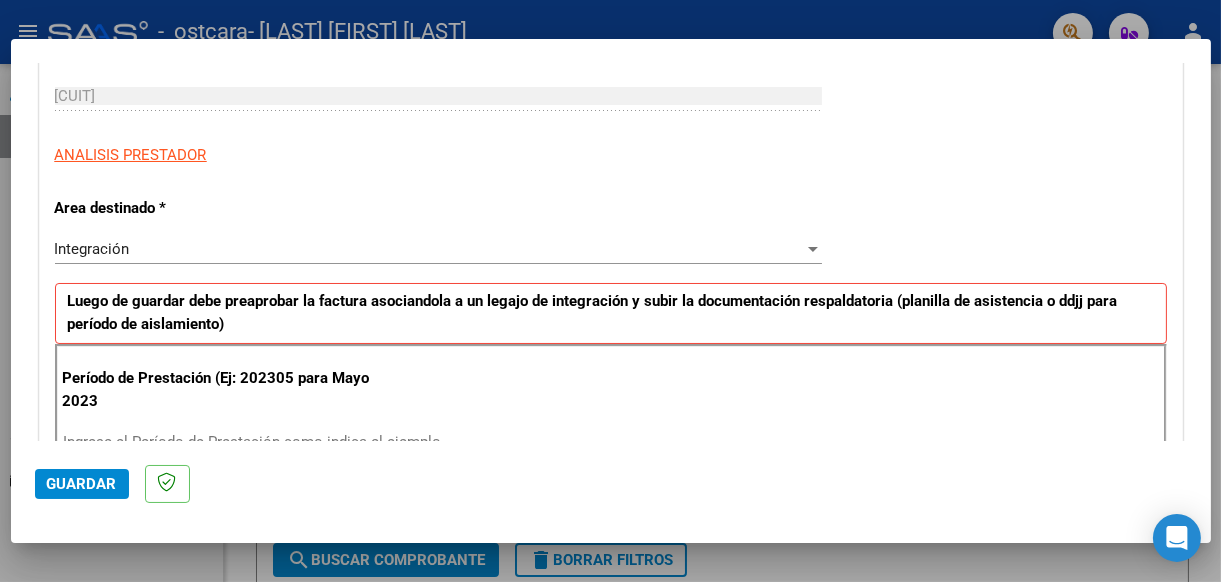 scroll, scrollTop: 400, scrollLeft: 0, axis: vertical 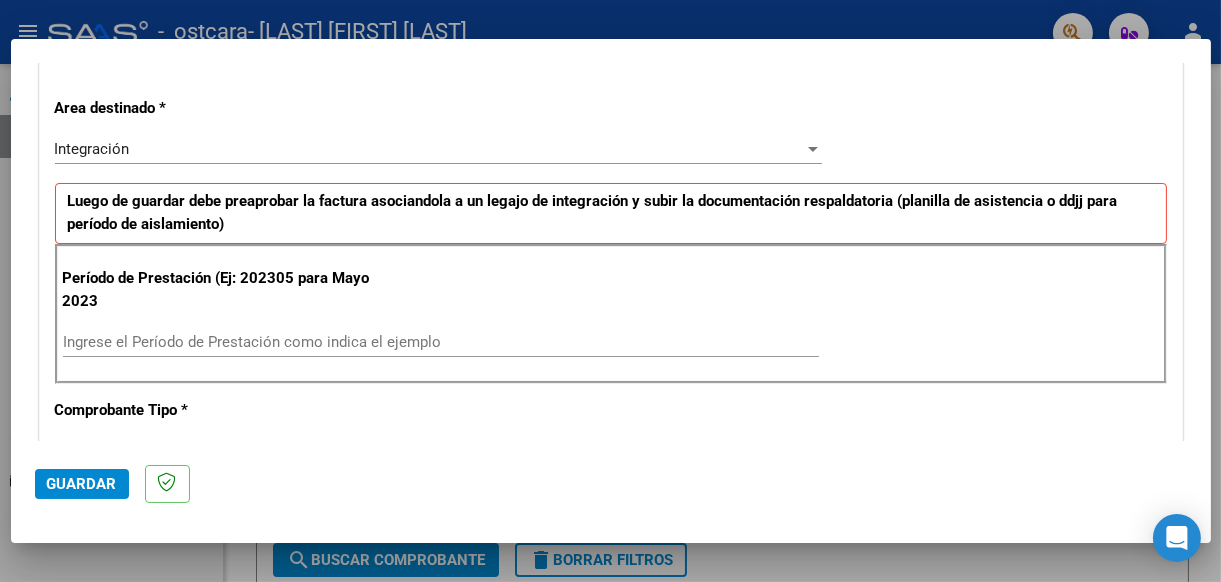 click on "Ingrese el Período de Prestación como indica el ejemplo" at bounding box center (441, 342) 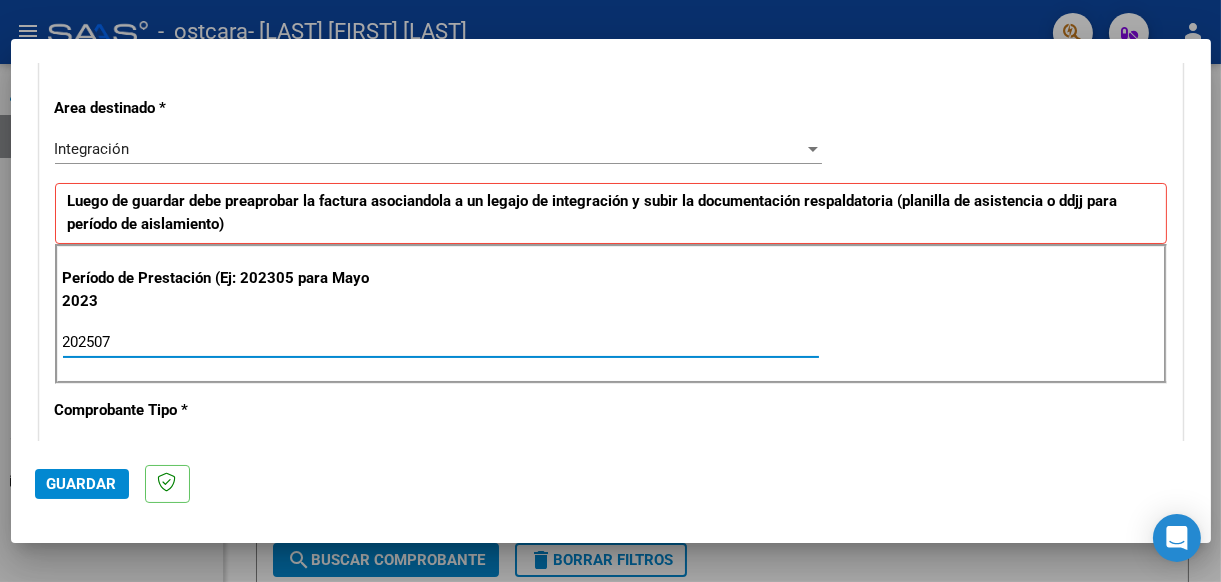 type on "202507" 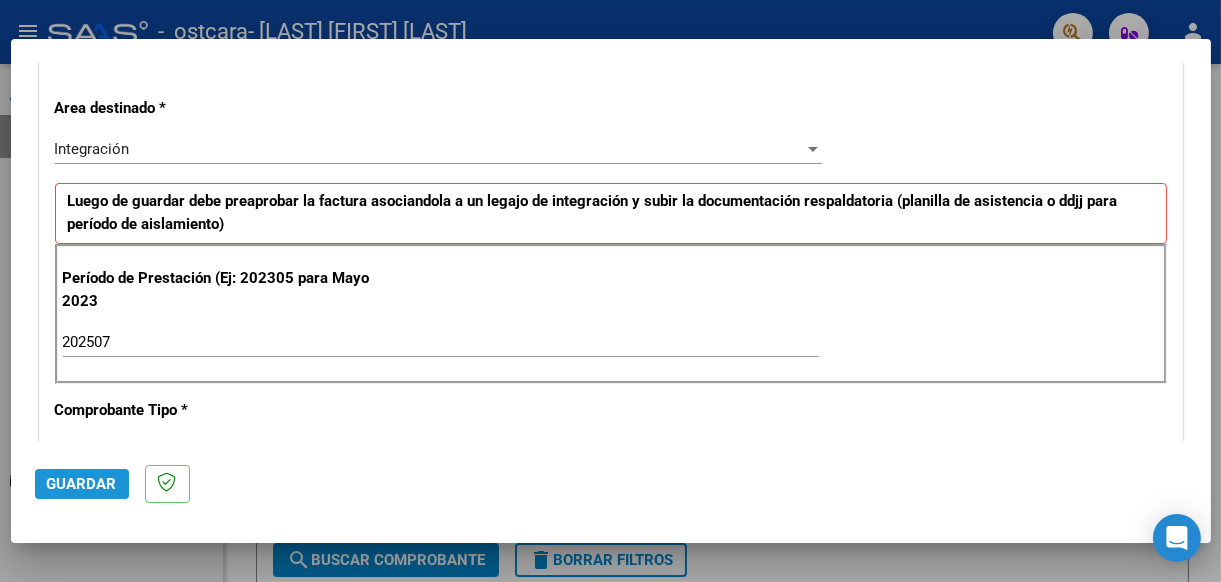 click on "Guardar" 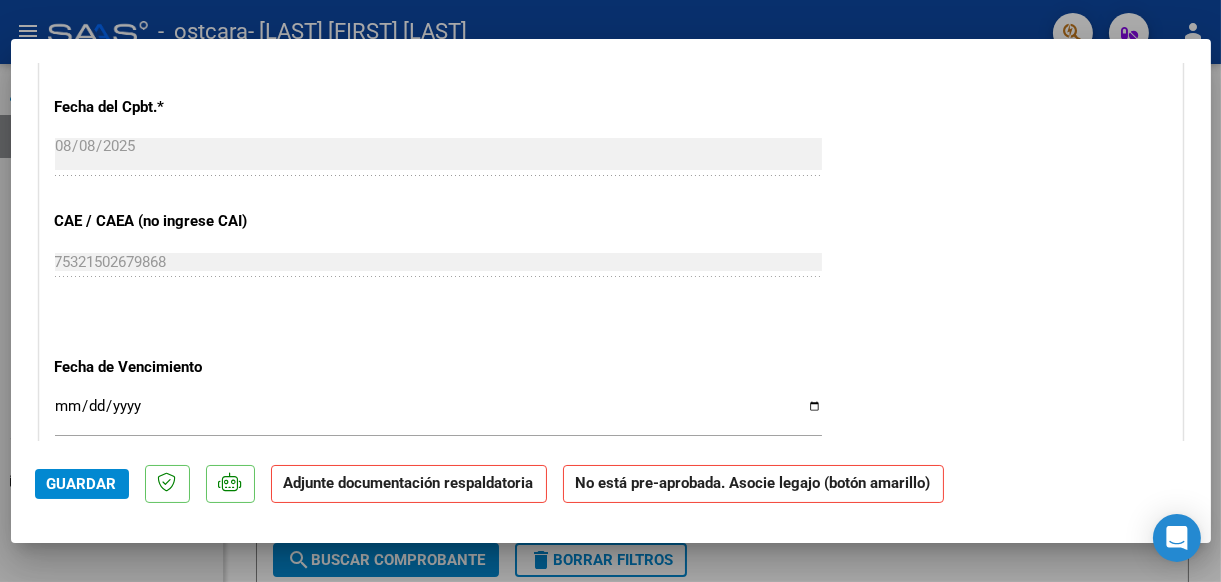 scroll, scrollTop: 1200, scrollLeft: 0, axis: vertical 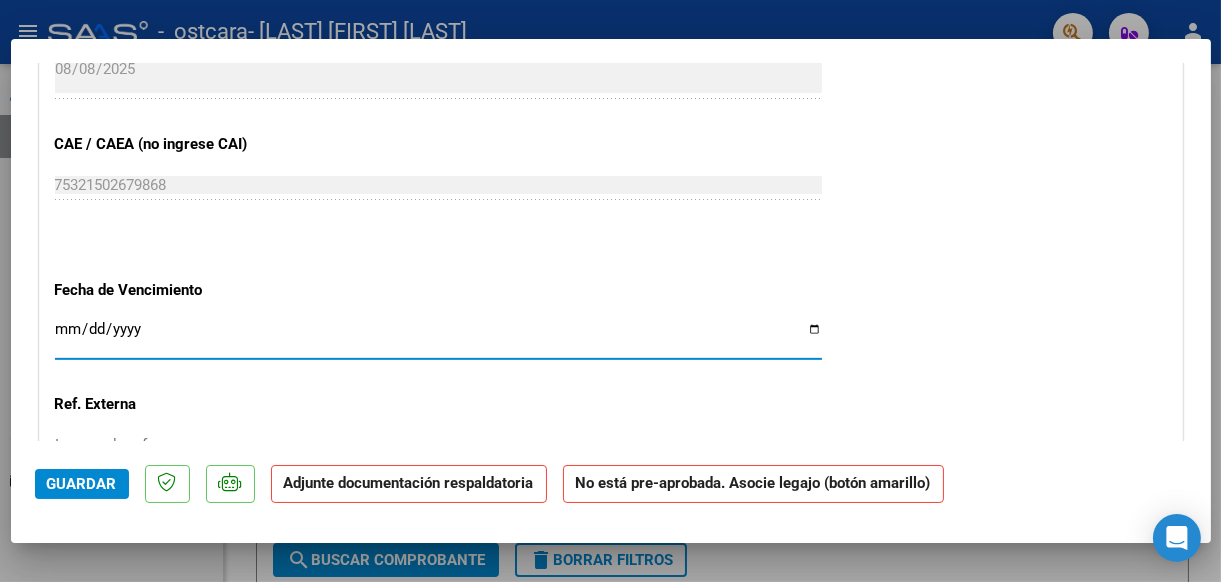 click on "Ingresar la fecha" at bounding box center [438, 337] 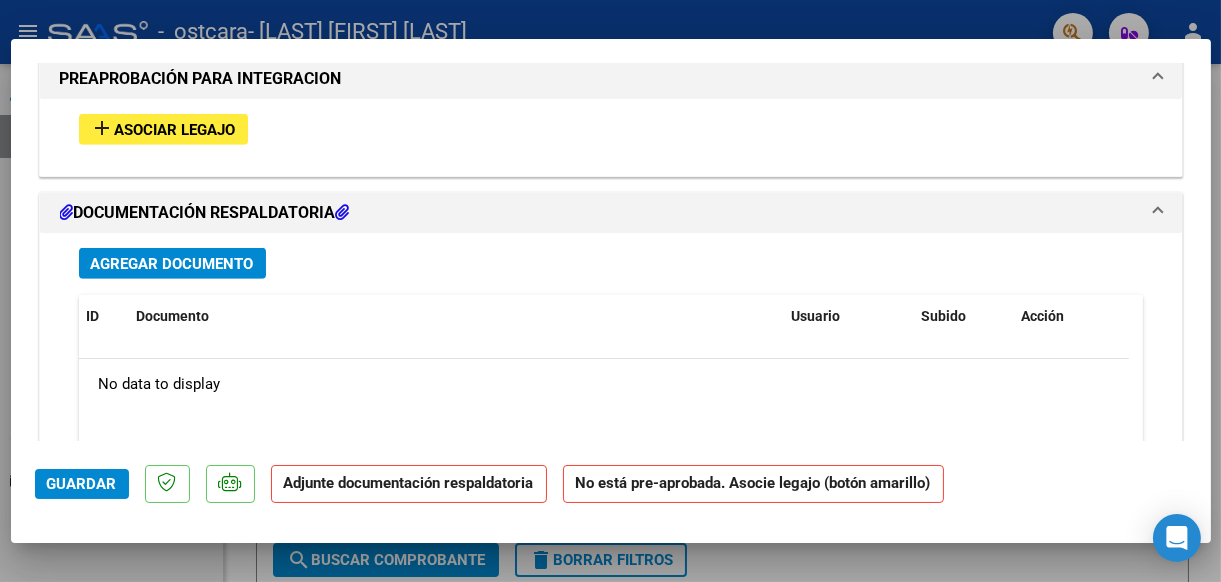 scroll, scrollTop: 1699, scrollLeft: 0, axis: vertical 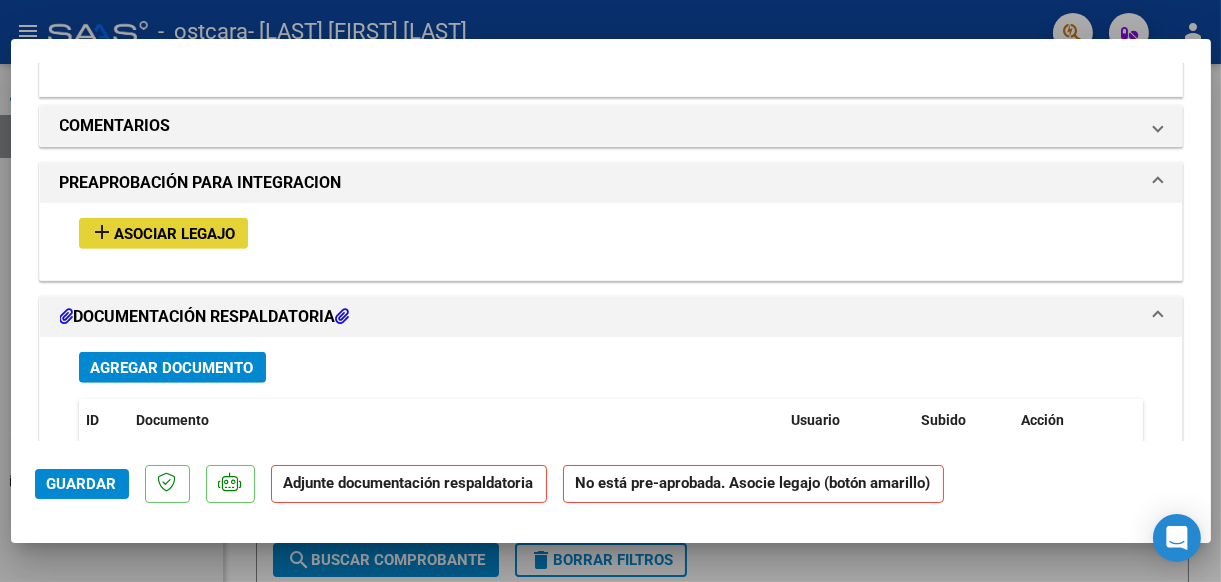 click on "Asociar Legajo" at bounding box center (175, 234) 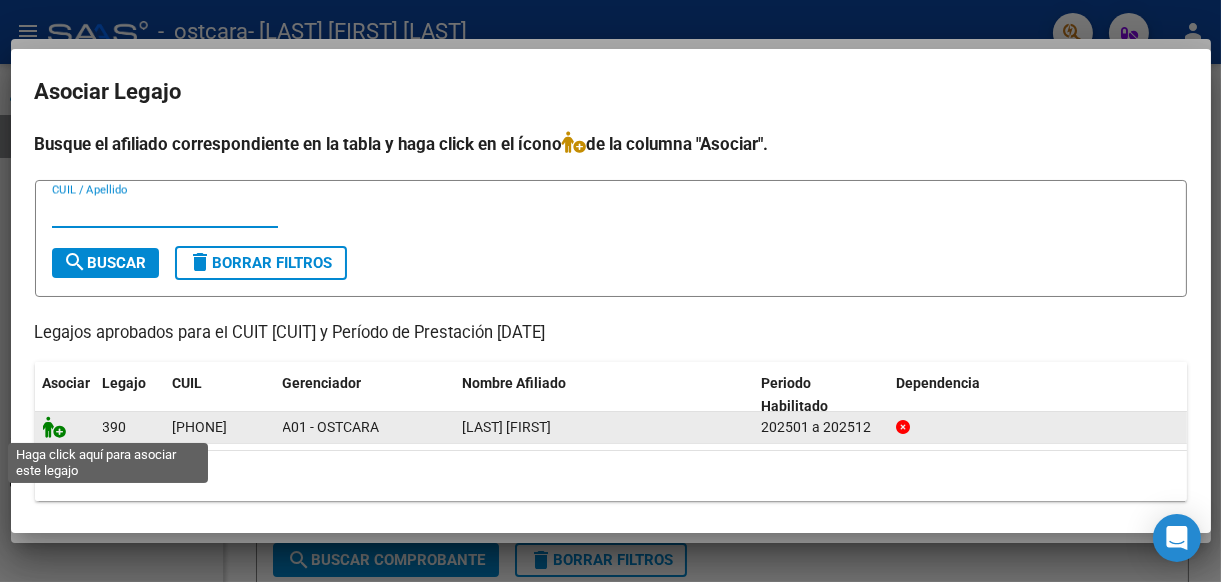 click 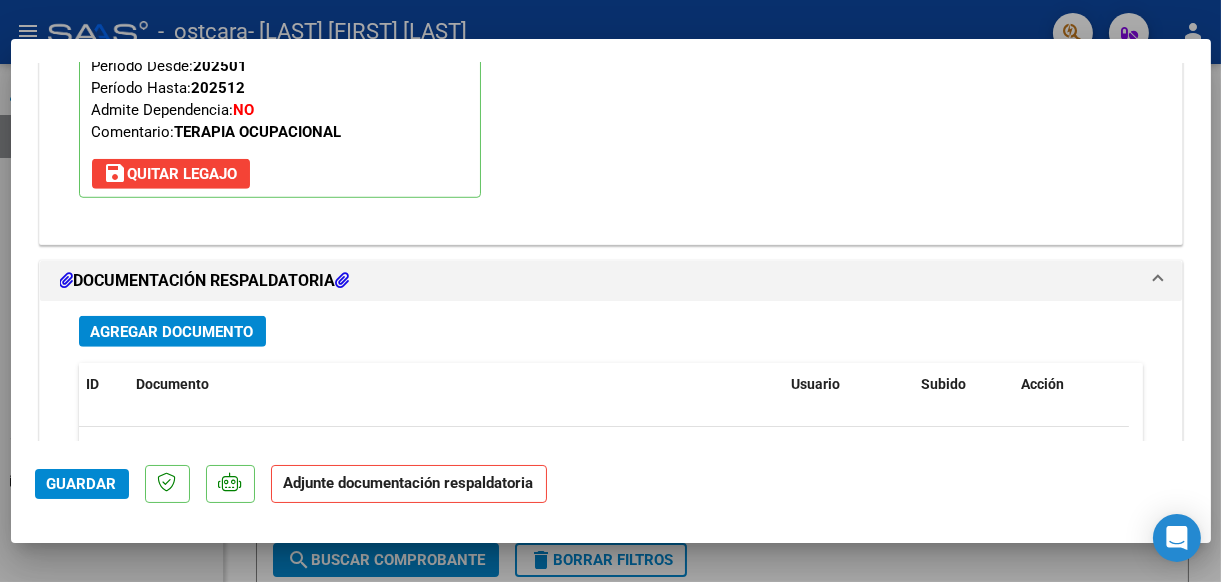 scroll, scrollTop: 2052, scrollLeft: 0, axis: vertical 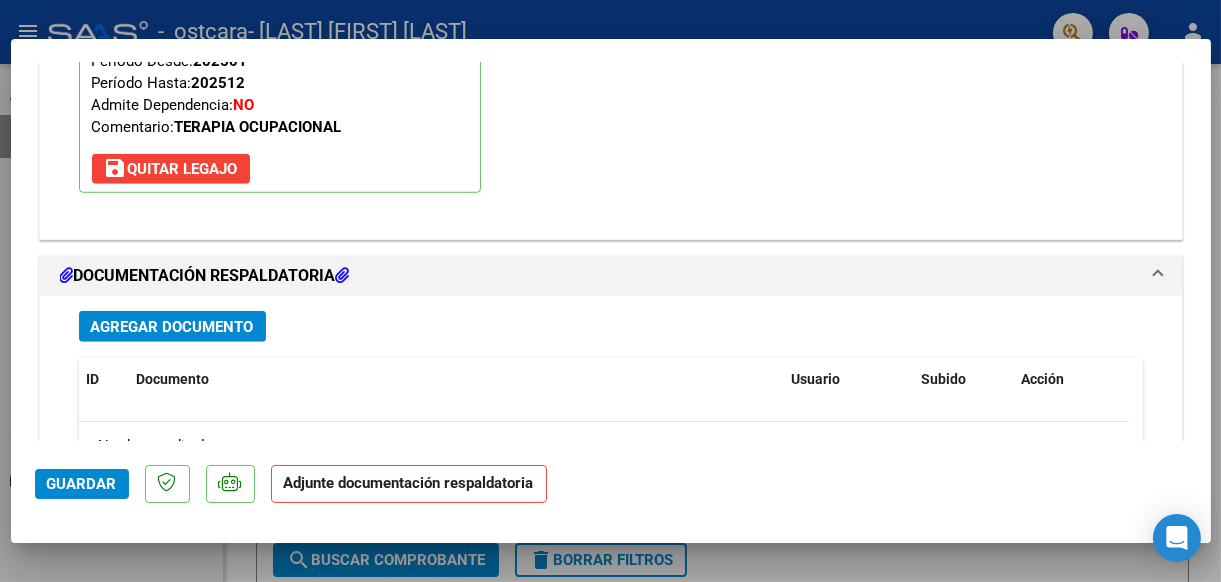 click on "Agregar Documento" at bounding box center [172, 327] 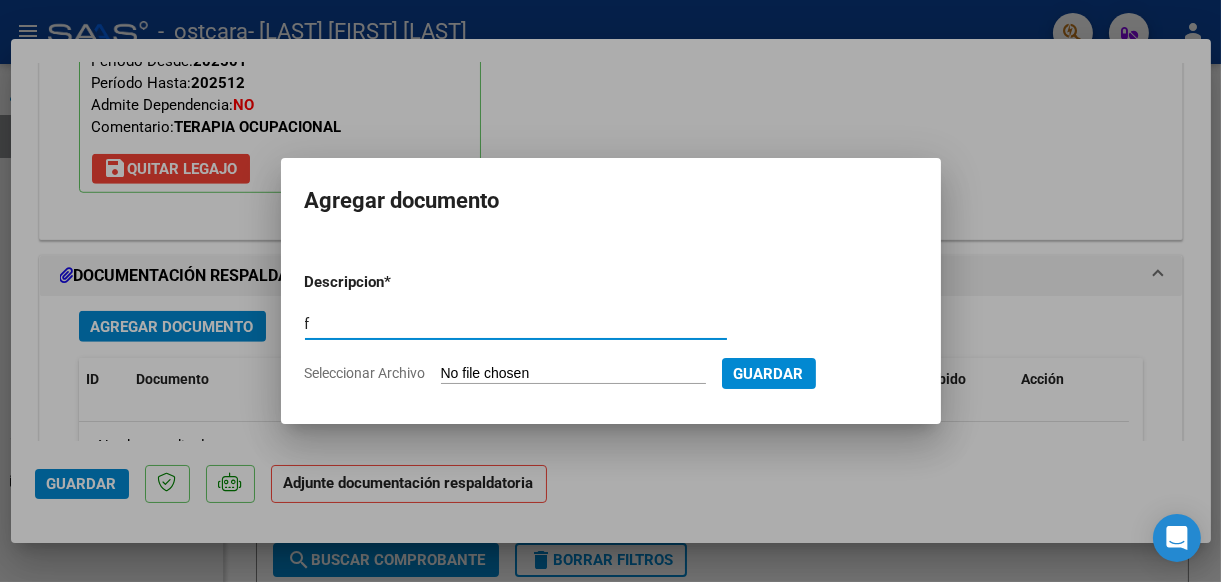 type on "factura" 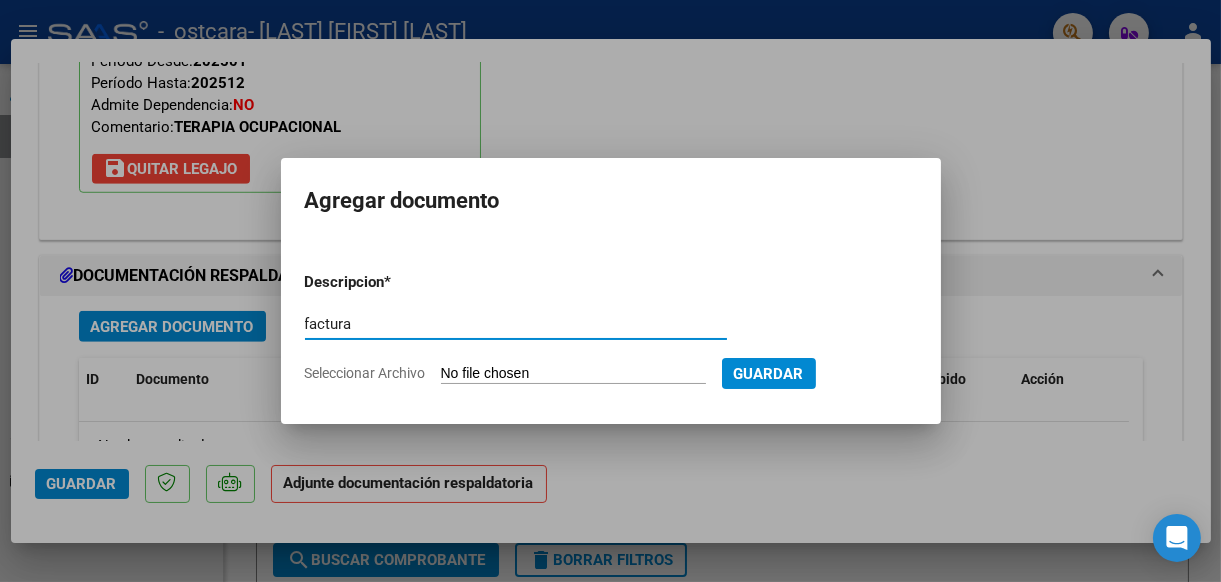 click on "Seleccionar Archivo" at bounding box center (573, 374) 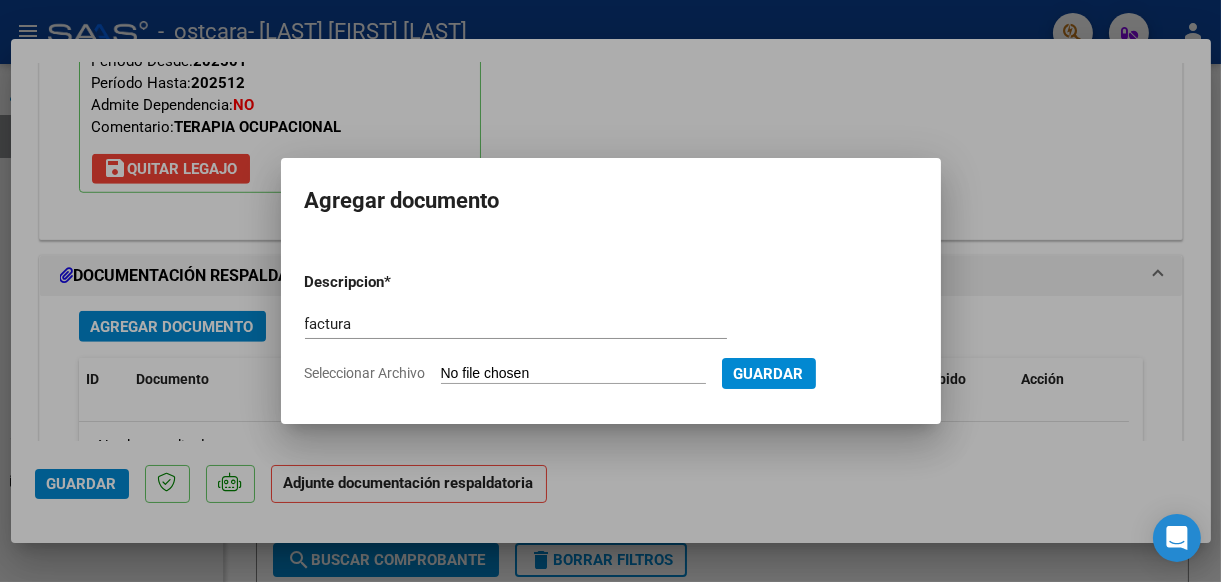 type on "C:\fakepath\frisoni.pdf" 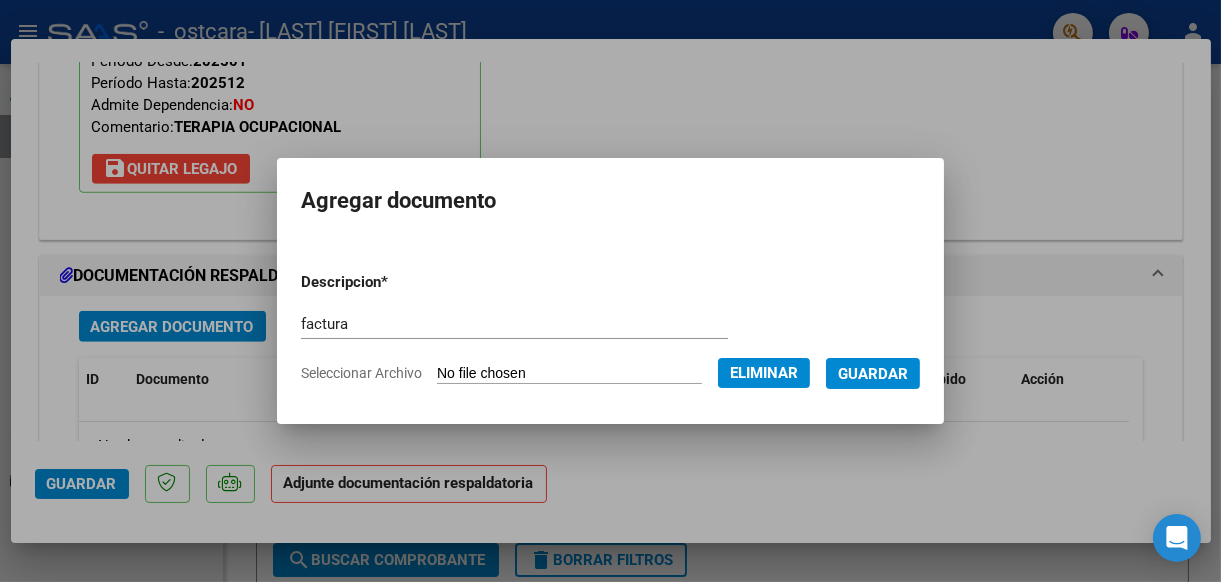 click on "Guardar" at bounding box center (873, 374) 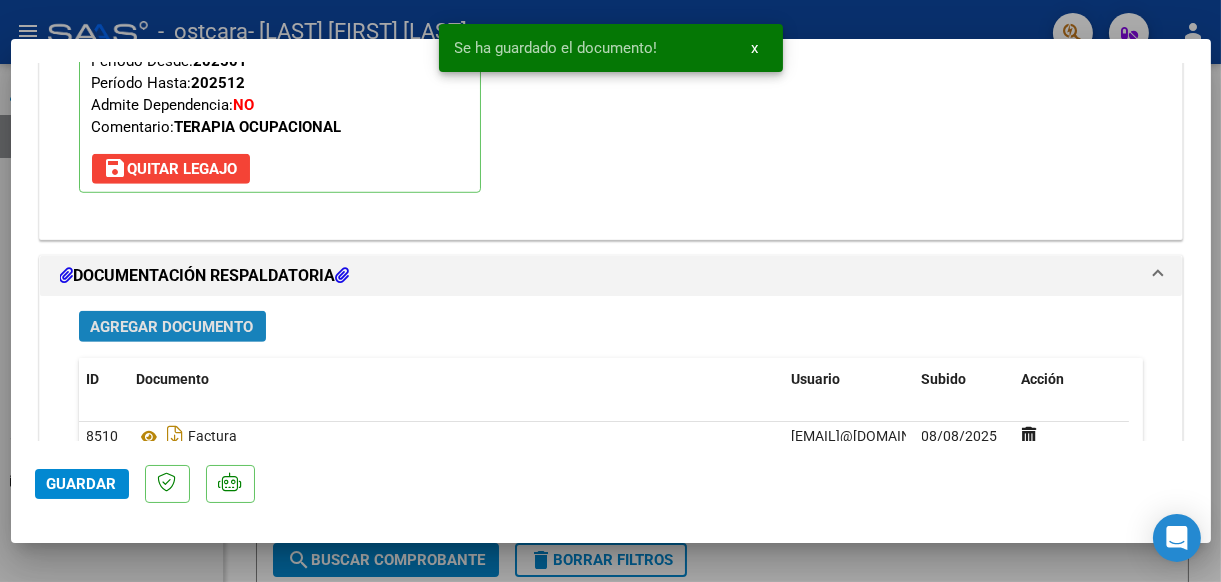 click on "Agregar Documento" at bounding box center [172, 327] 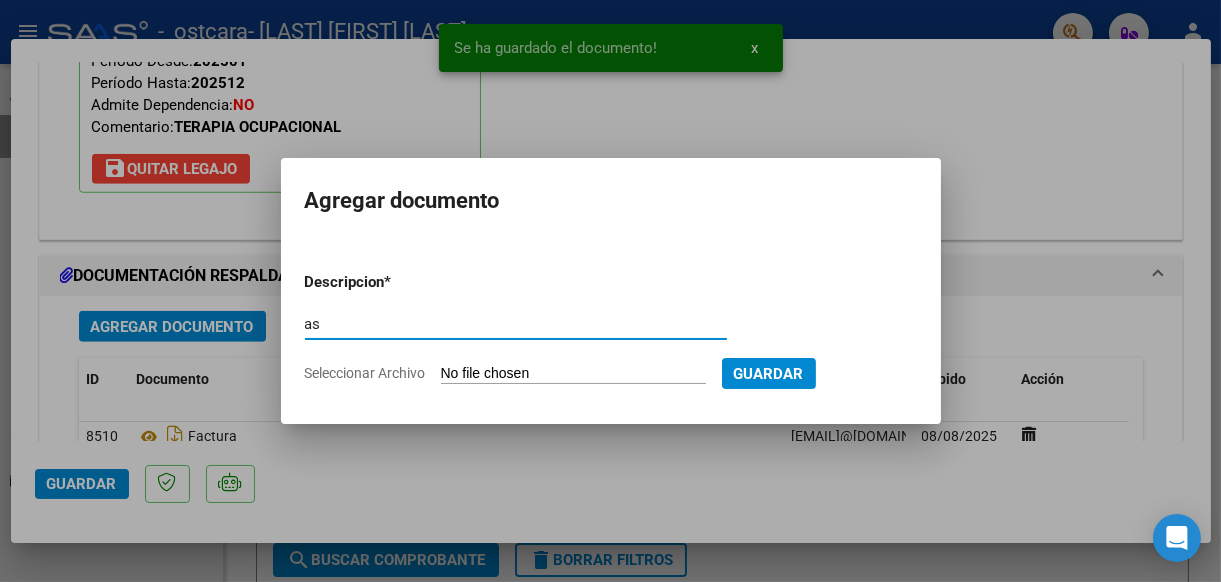 type on "asistencia" 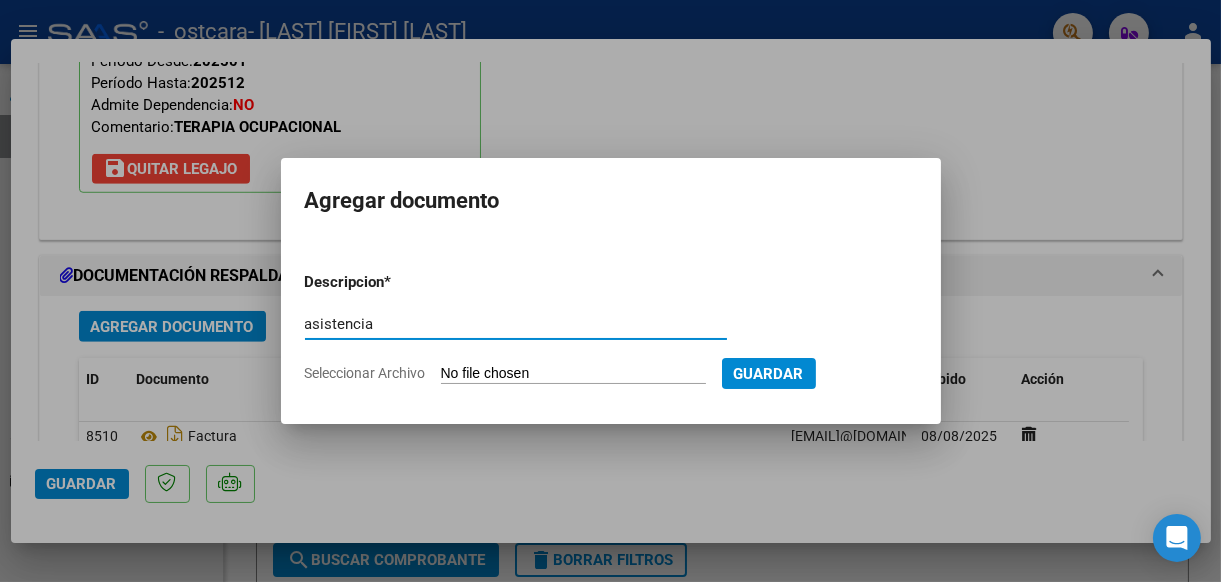 click on "Seleccionar Archivo" at bounding box center [573, 374] 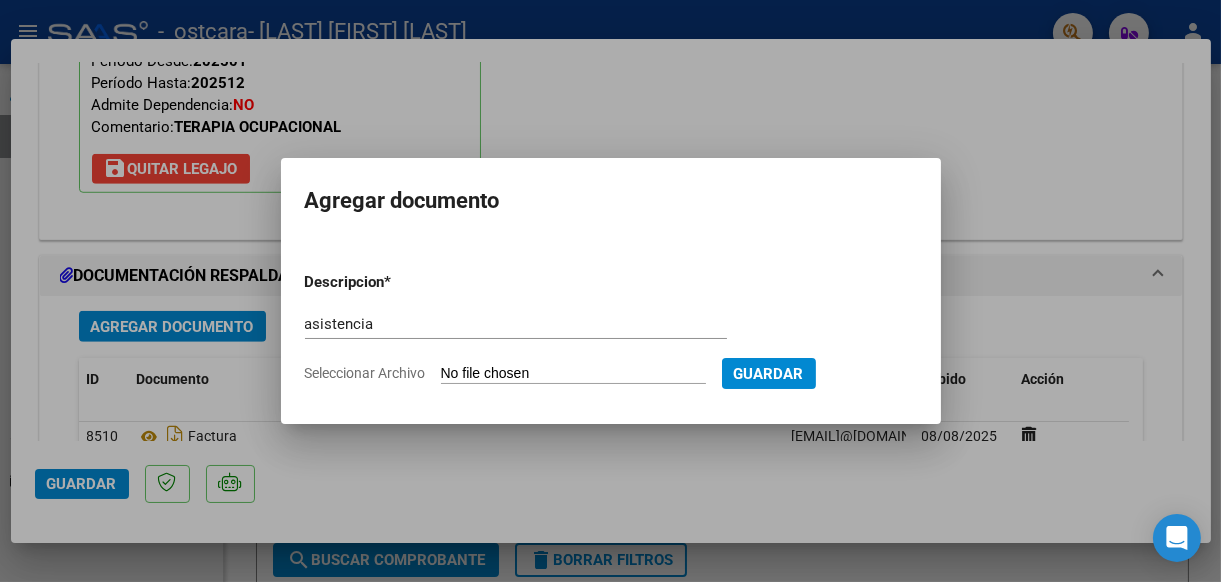 type on "C:\fakepath\Frisoni Ignacio.pdf" 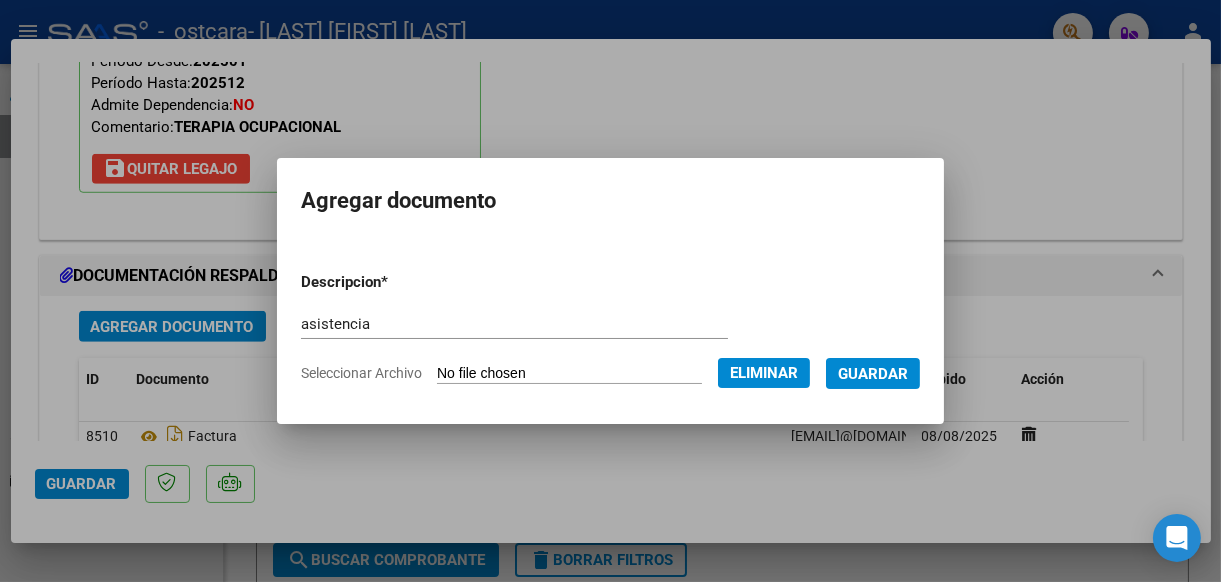 click on "Guardar" at bounding box center [873, 374] 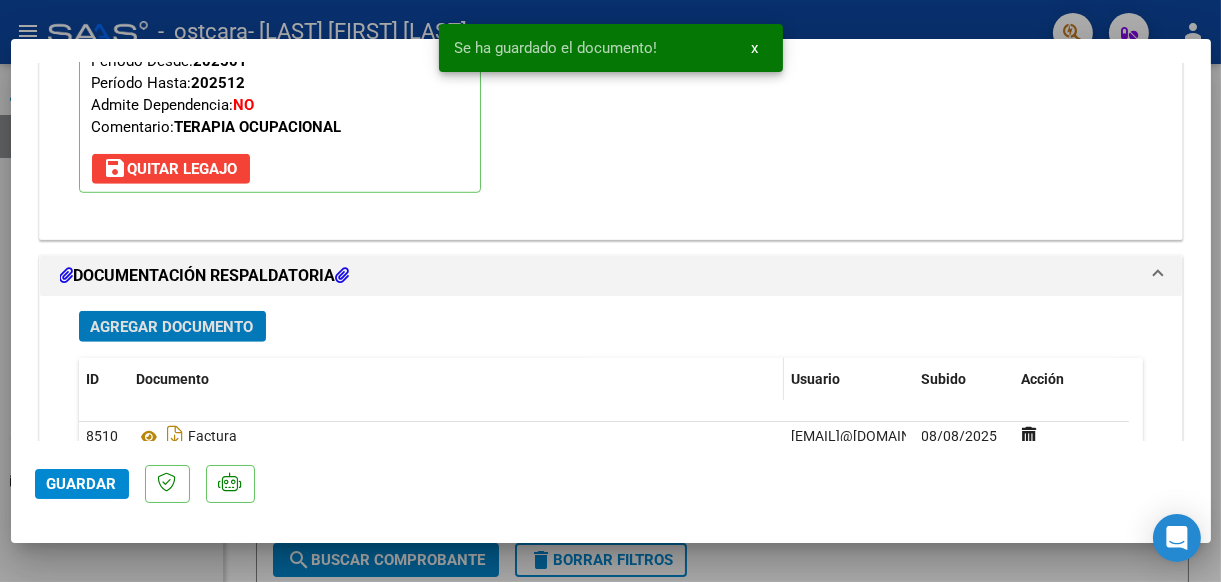 scroll, scrollTop: 2252, scrollLeft: 0, axis: vertical 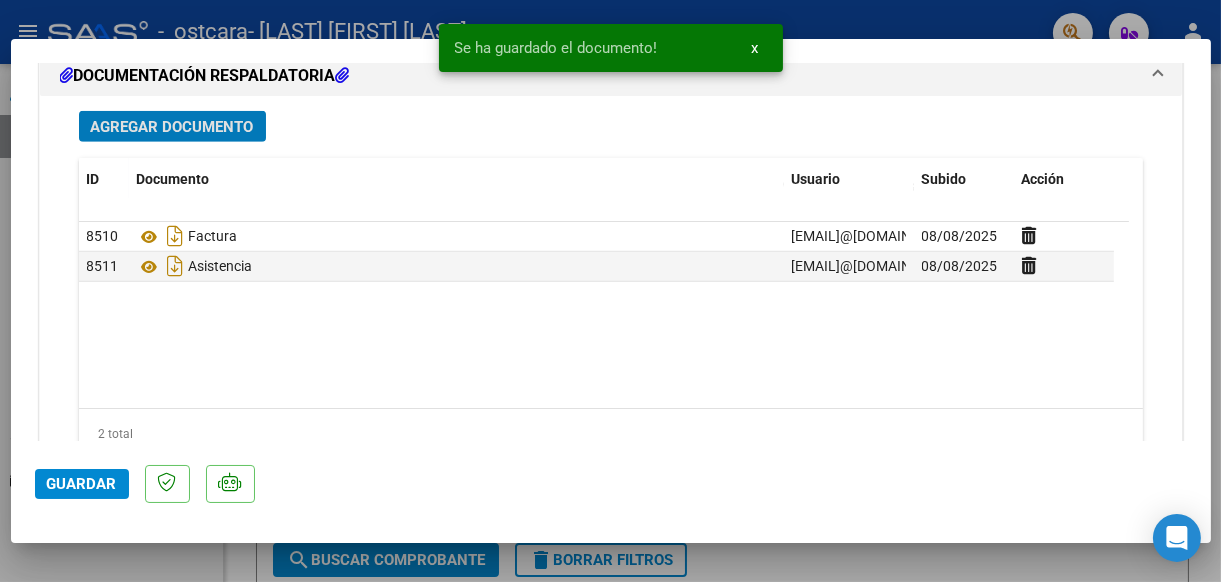 click on "Guardar" 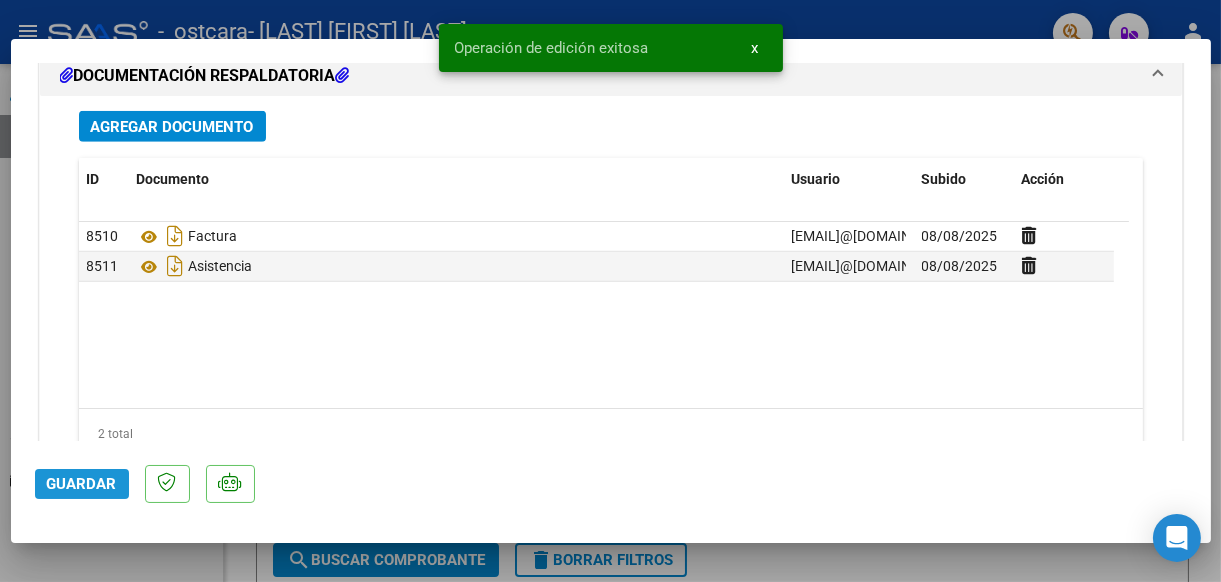 click on "Guardar" 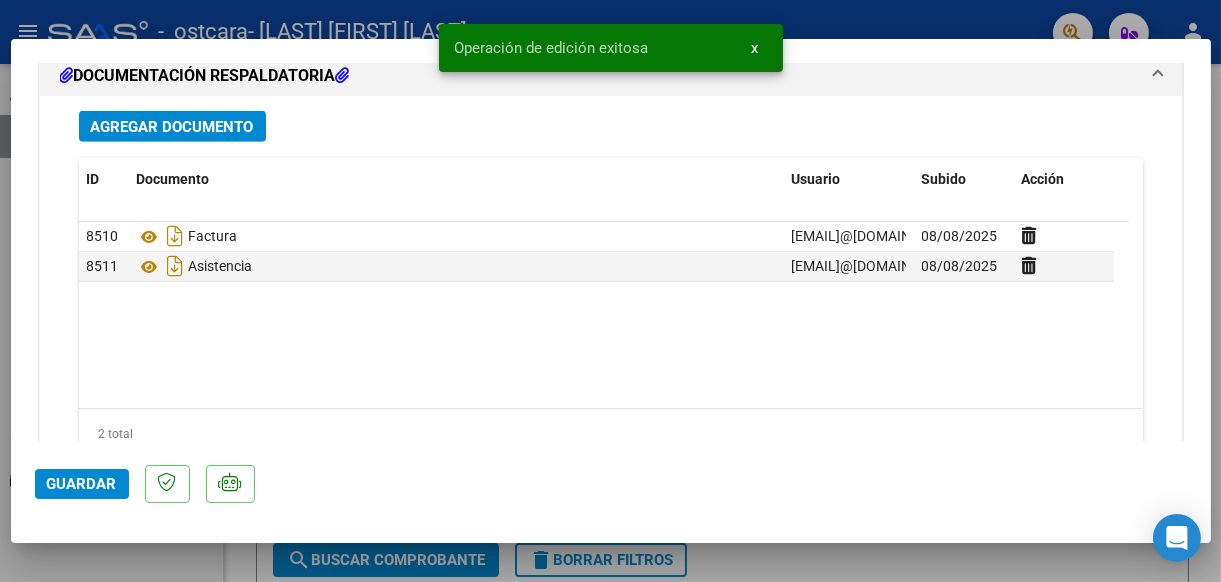 click at bounding box center (610, 291) 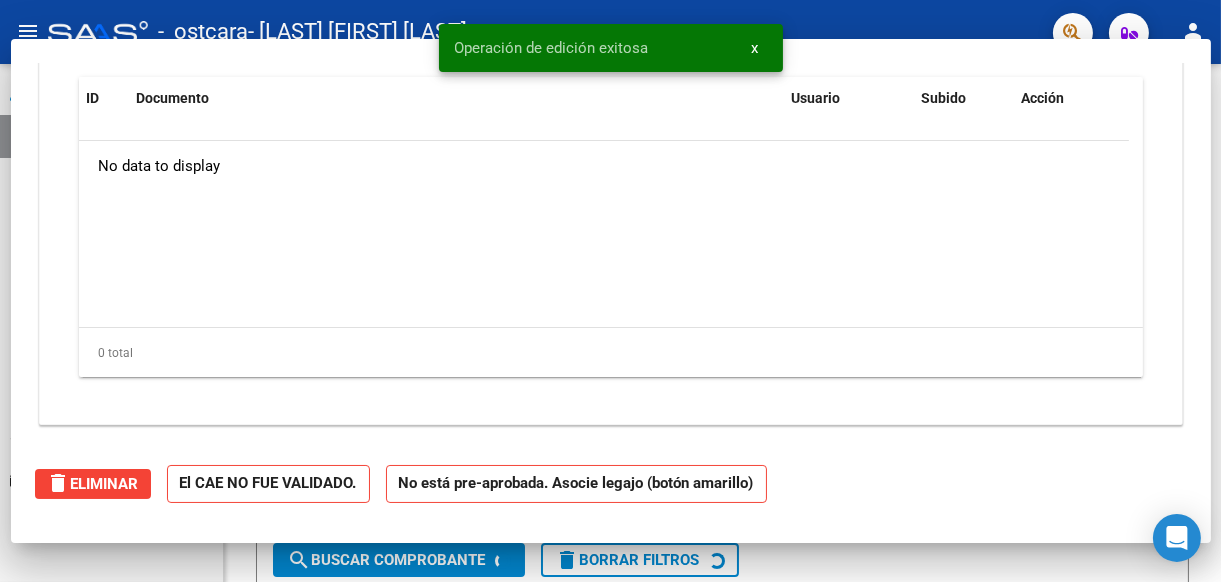 scroll, scrollTop: 0, scrollLeft: 0, axis: both 